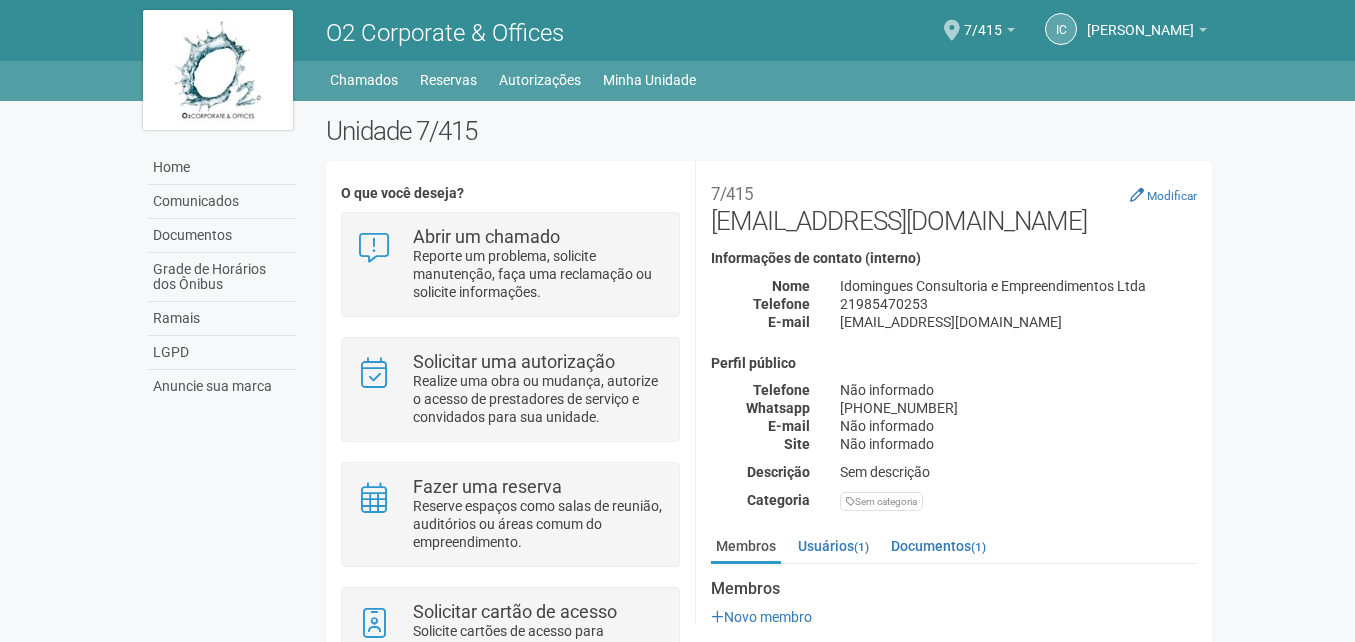 scroll, scrollTop: 0, scrollLeft: 0, axis: both 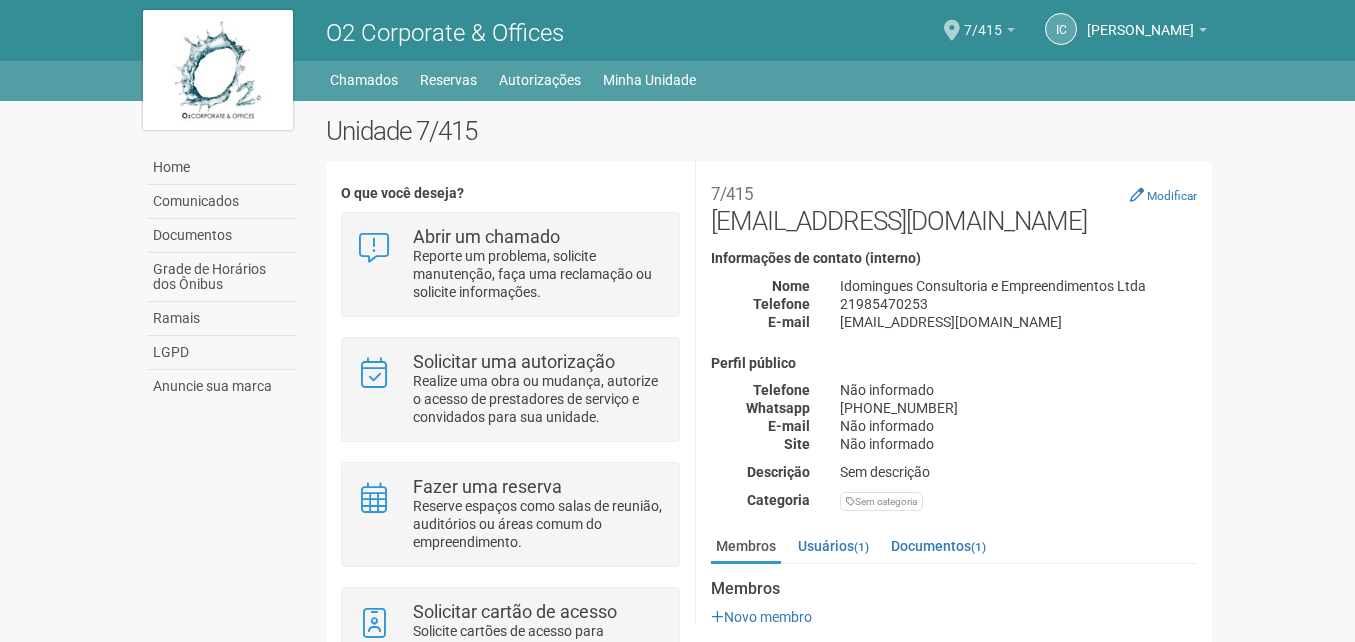 click at bounding box center (1011, 30) 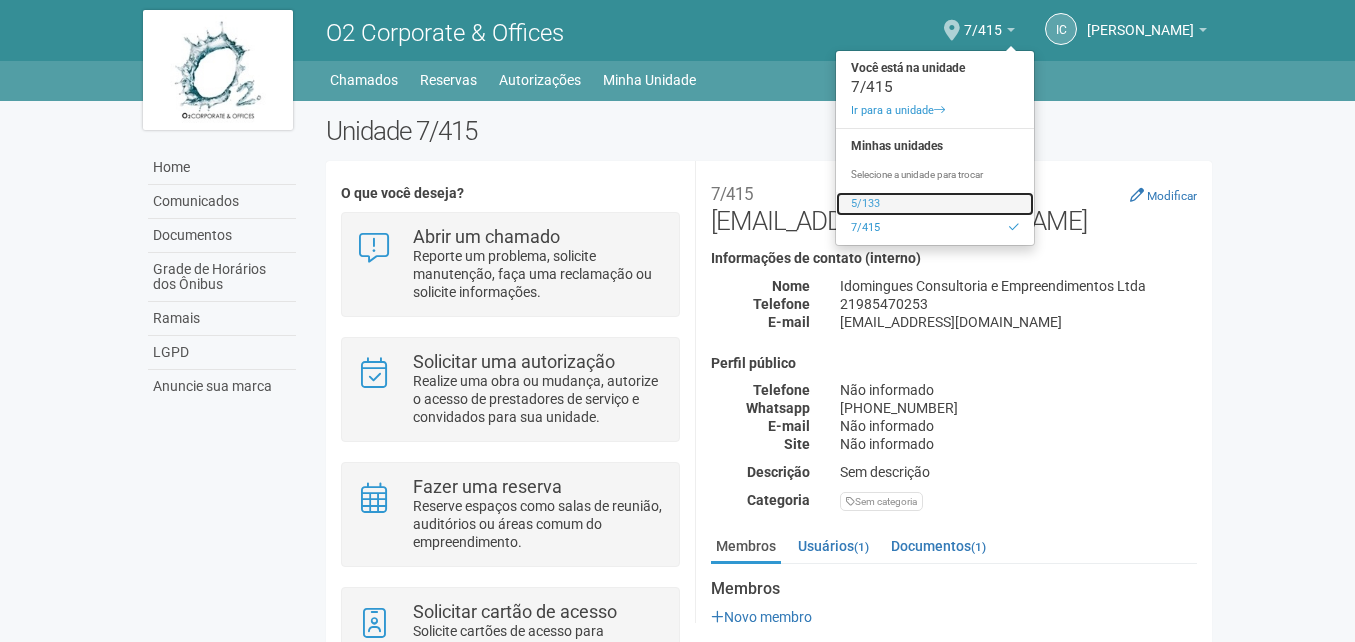 click on "5/133" at bounding box center [935, 204] 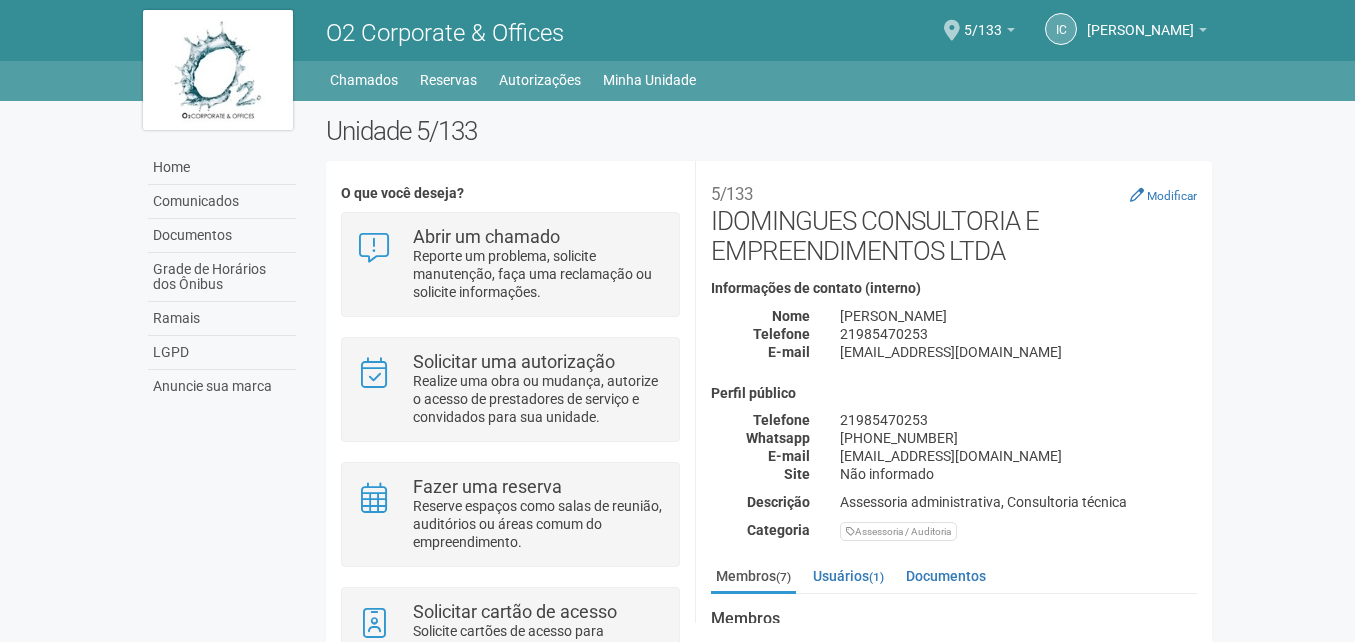 scroll, scrollTop: 0, scrollLeft: 0, axis: both 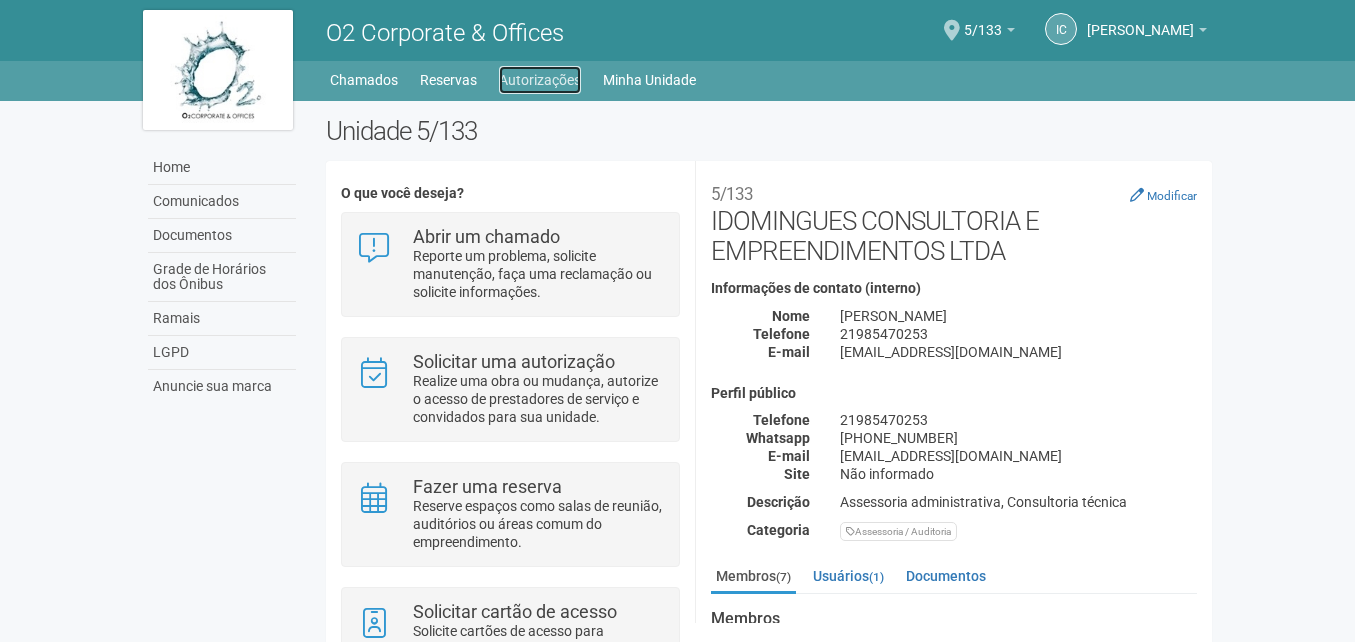 click on "Autorizações" at bounding box center (540, 80) 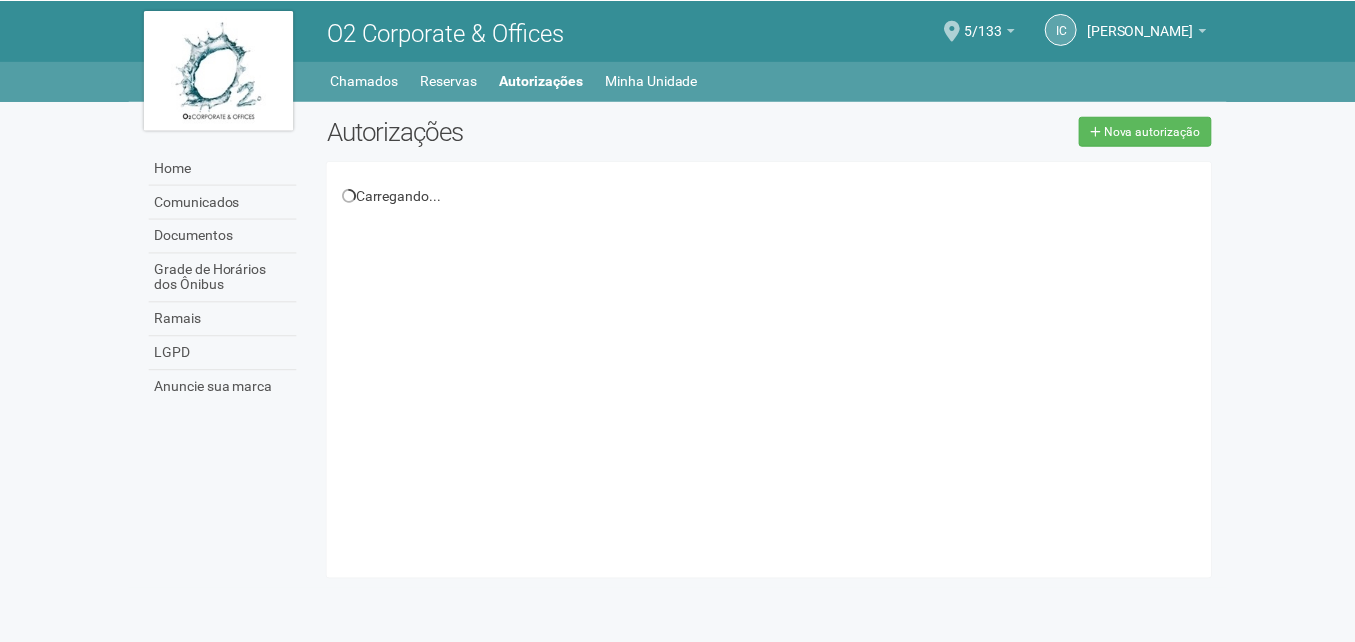 scroll, scrollTop: 0, scrollLeft: 0, axis: both 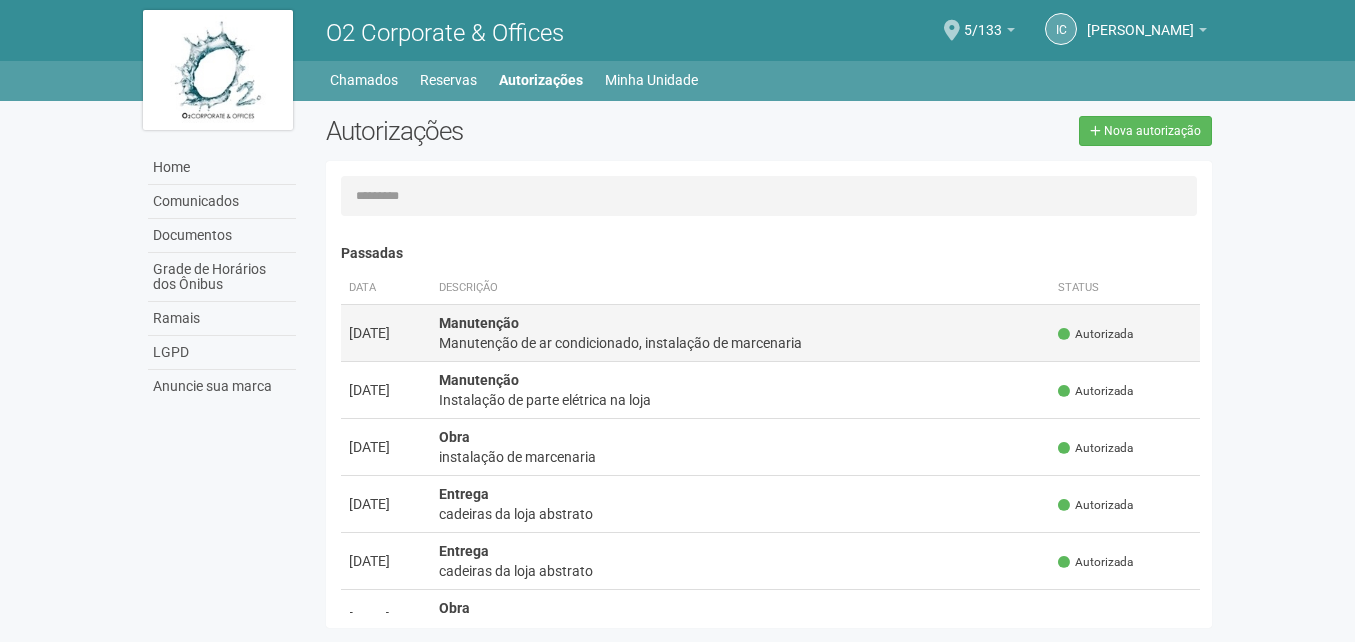 click on "Autorizada" at bounding box center [1095, 334] 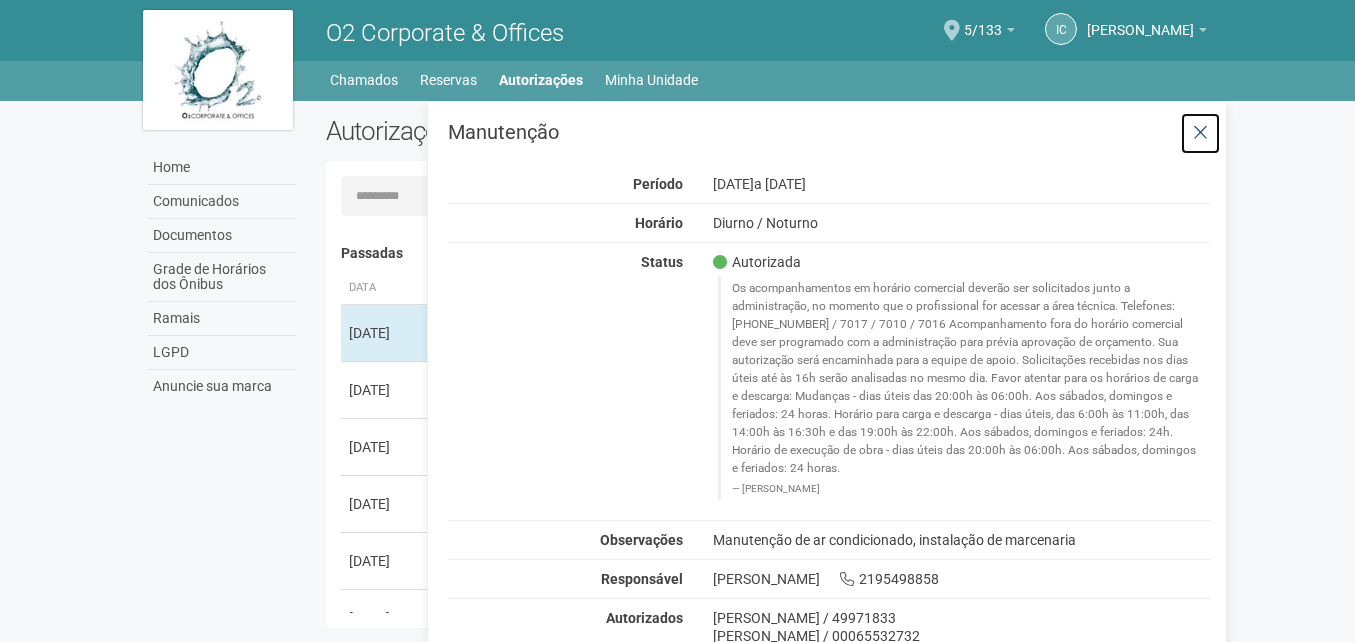 click at bounding box center [1200, 133] 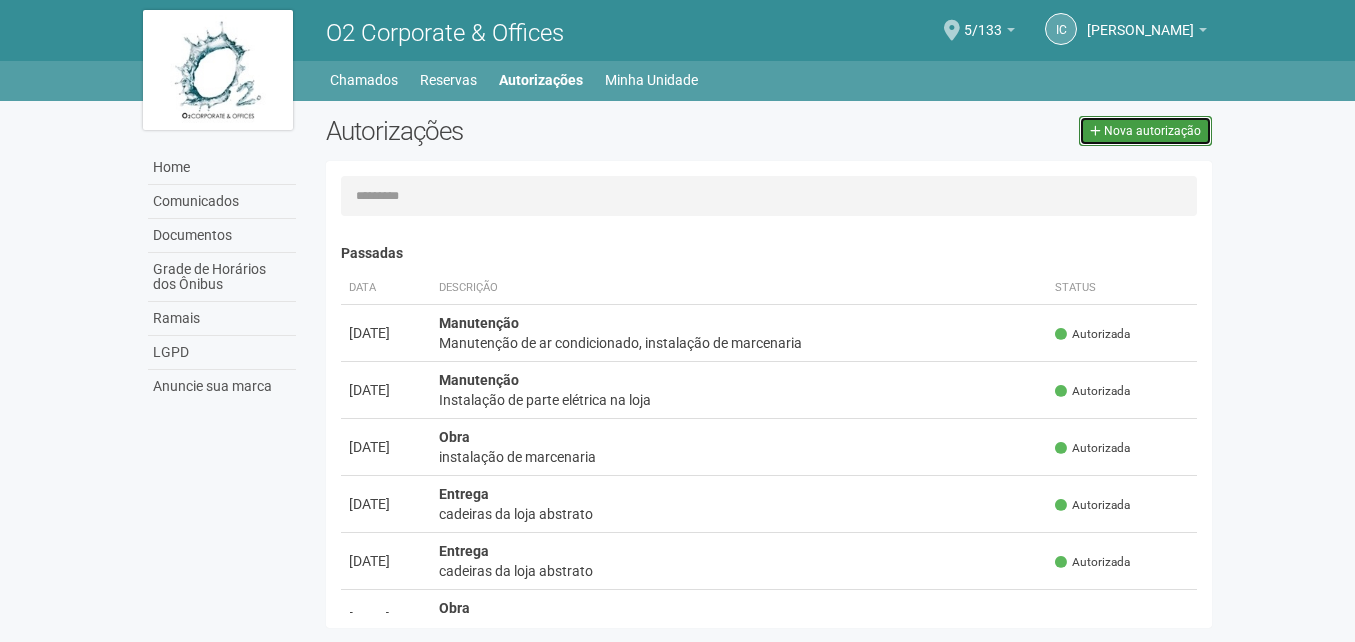 click on "Nova autorização" at bounding box center (1152, 131) 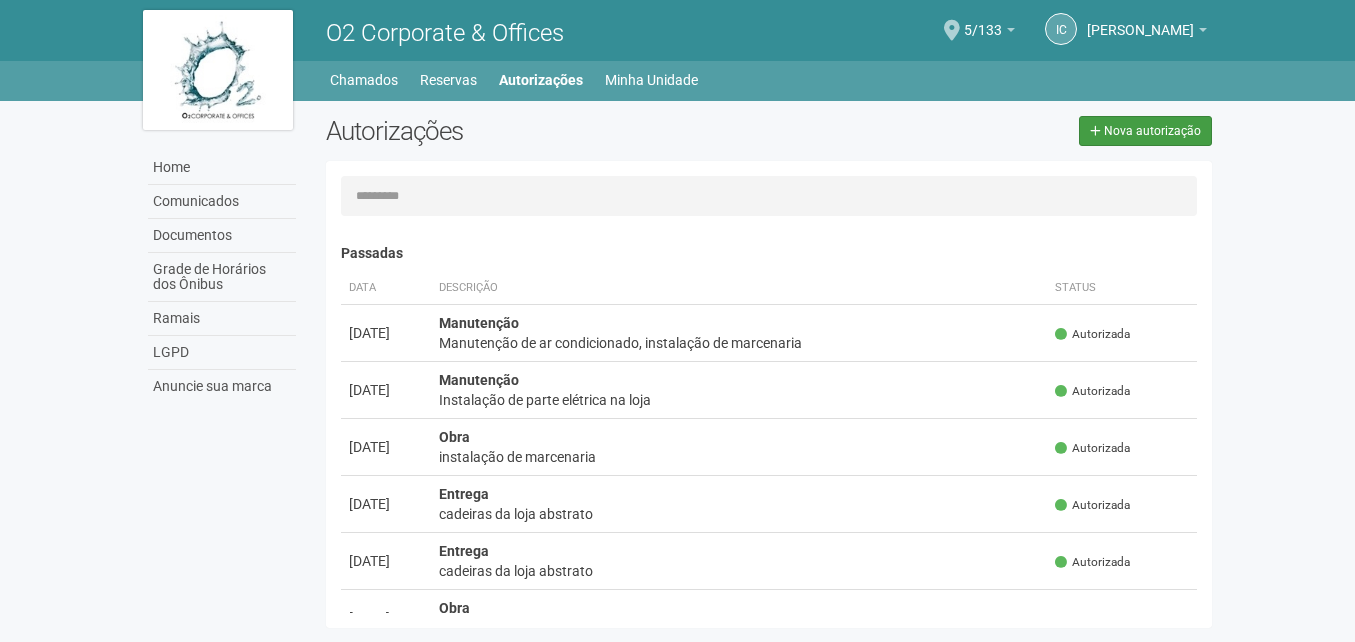 select on "**" 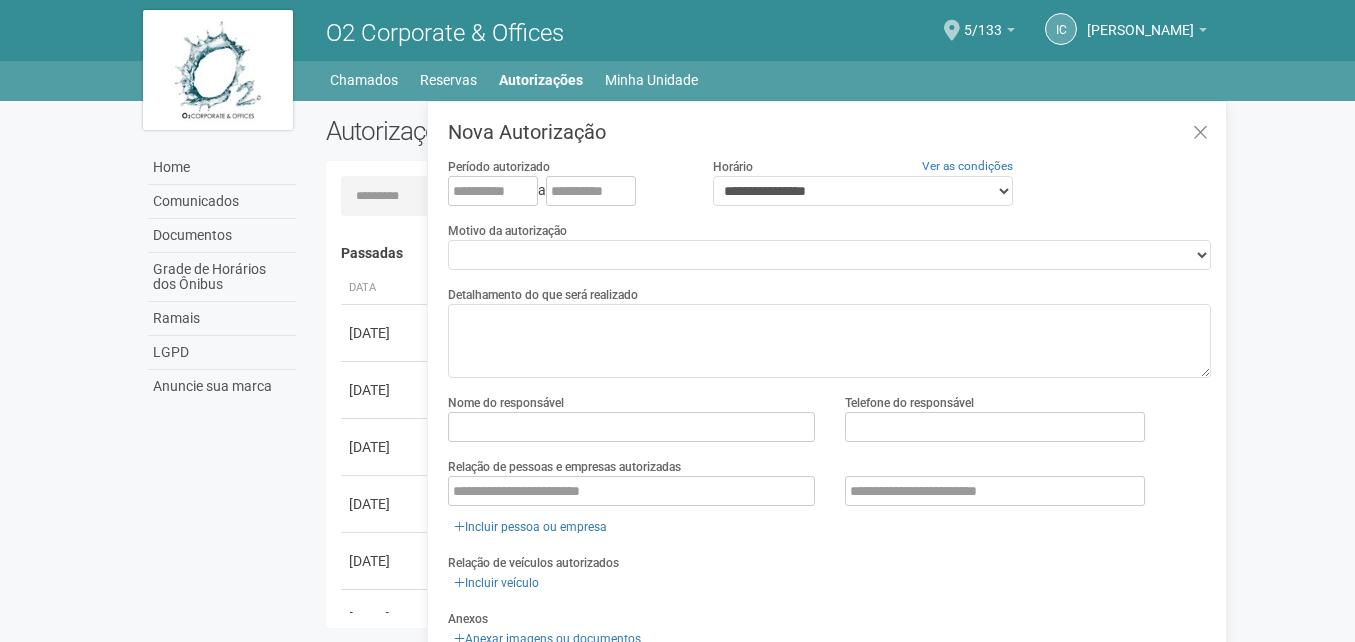 scroll, scrollTop: 31, scrollLeft: 0, axis: vertical 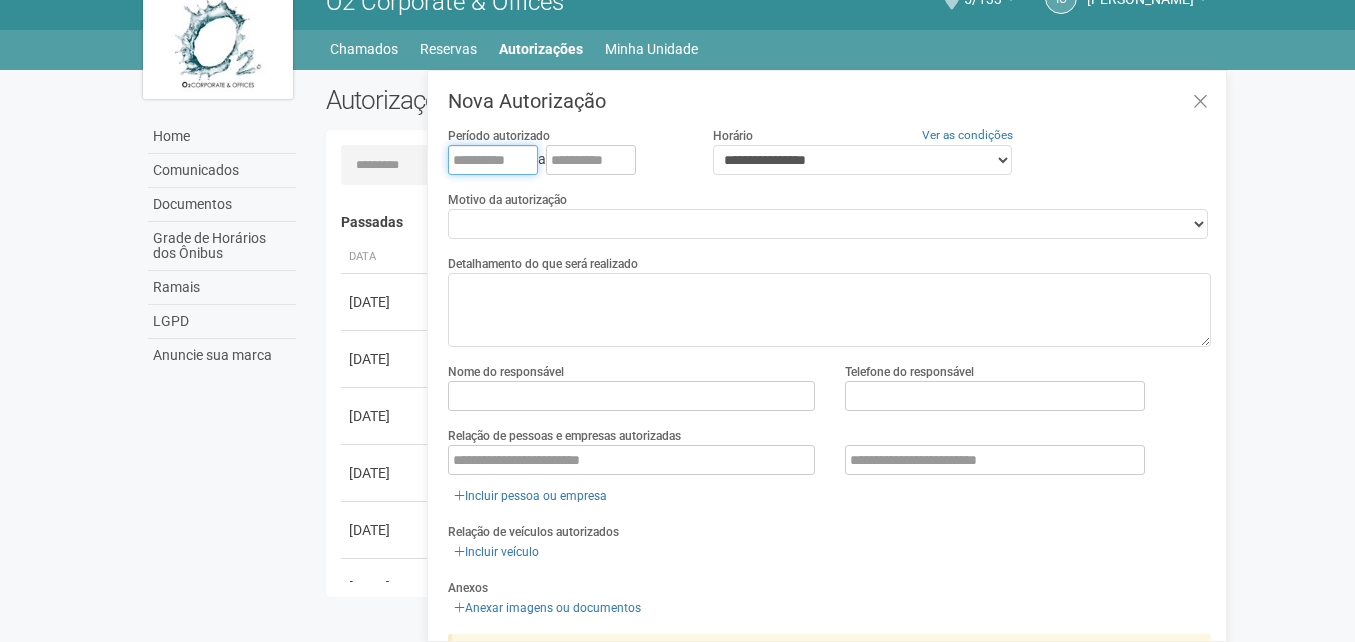 click at bounding box center [493, 160] 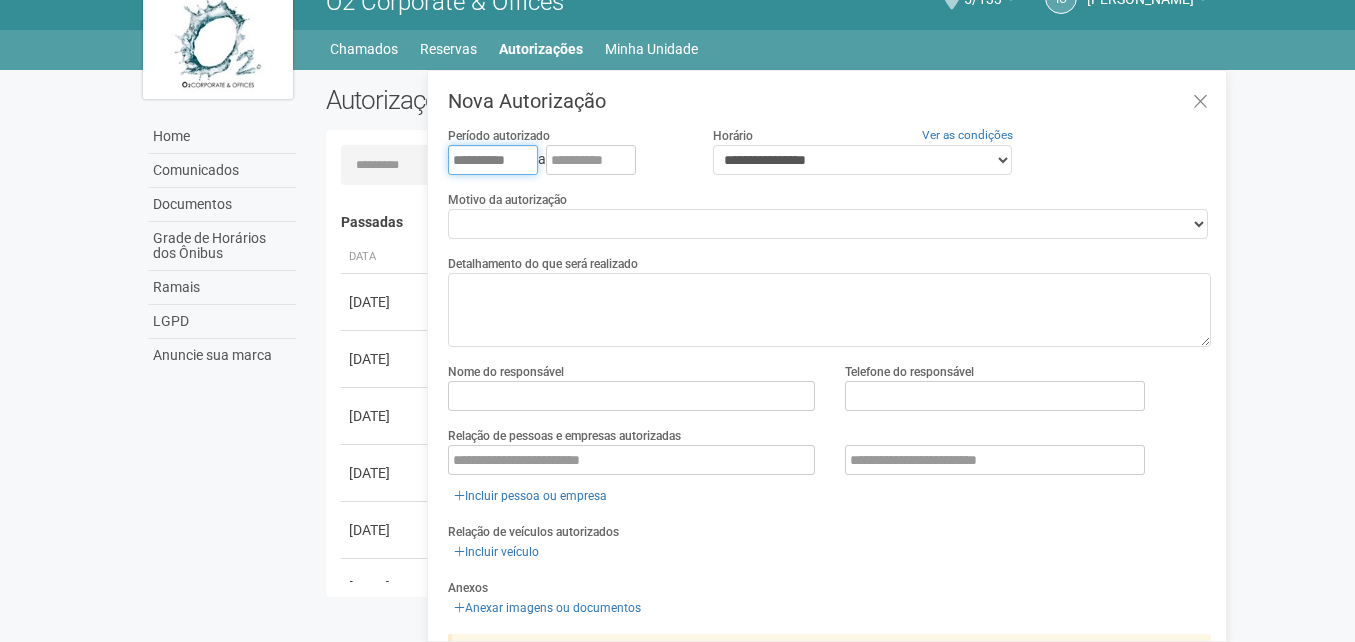 type on "**********" 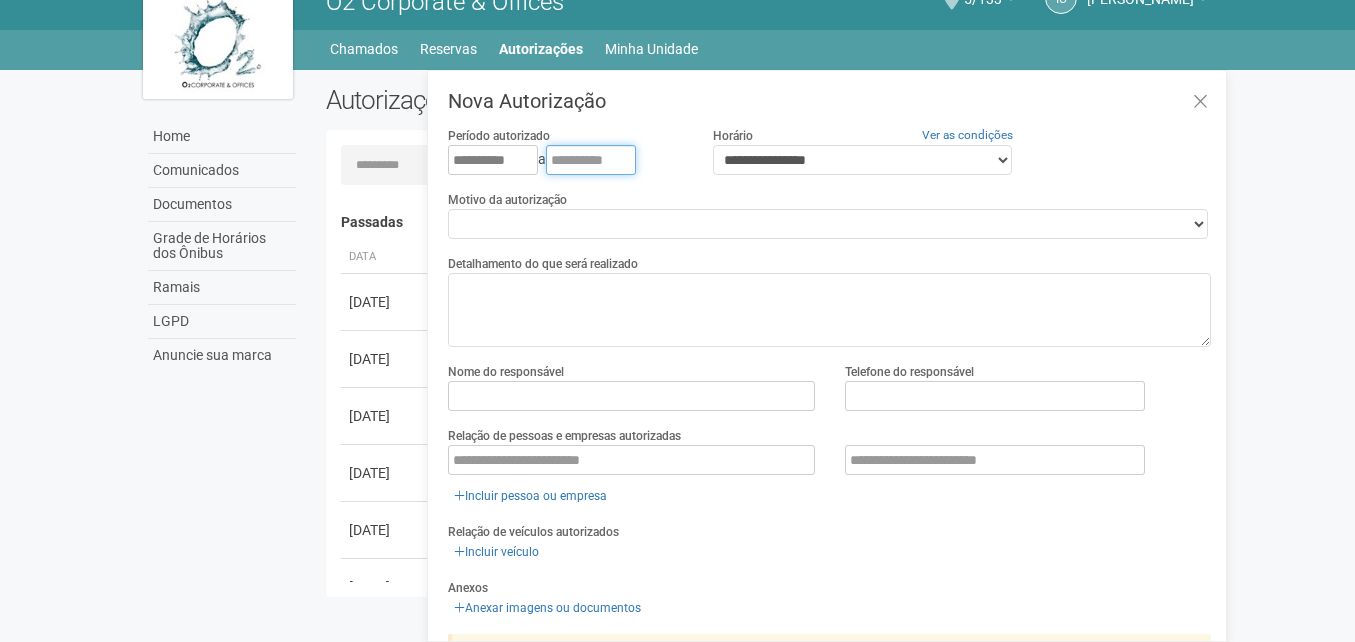 click at bounding box center (591, 160) 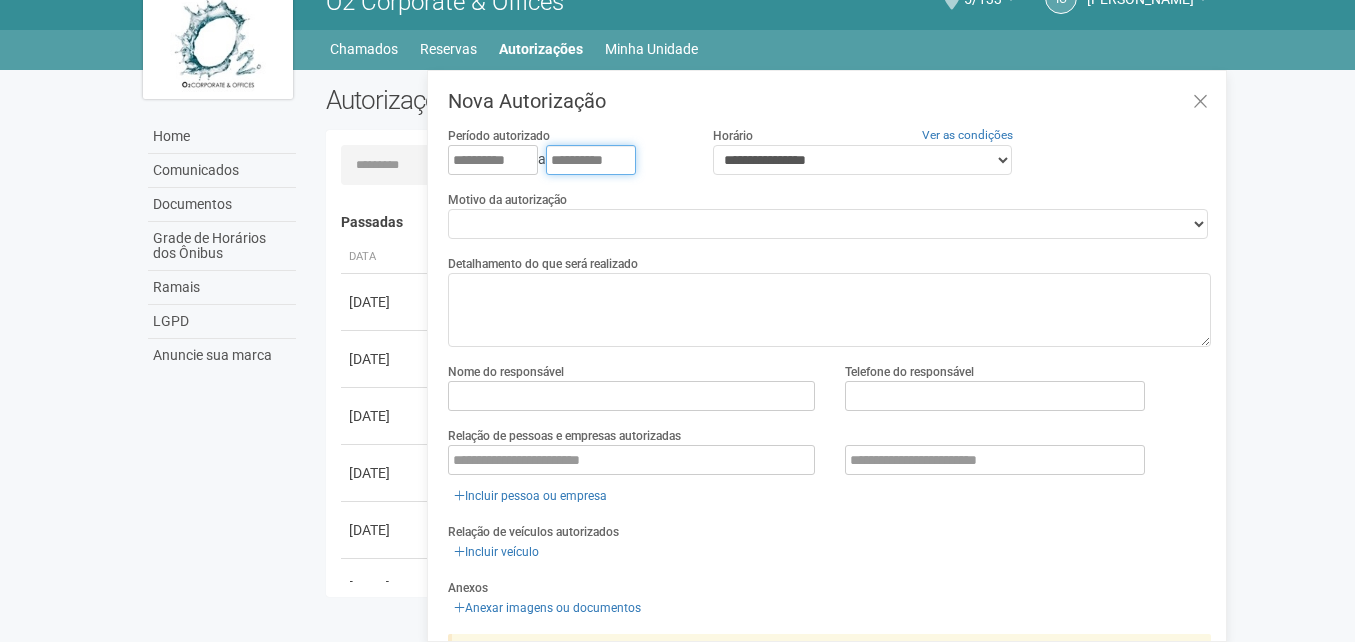 type on "**********" 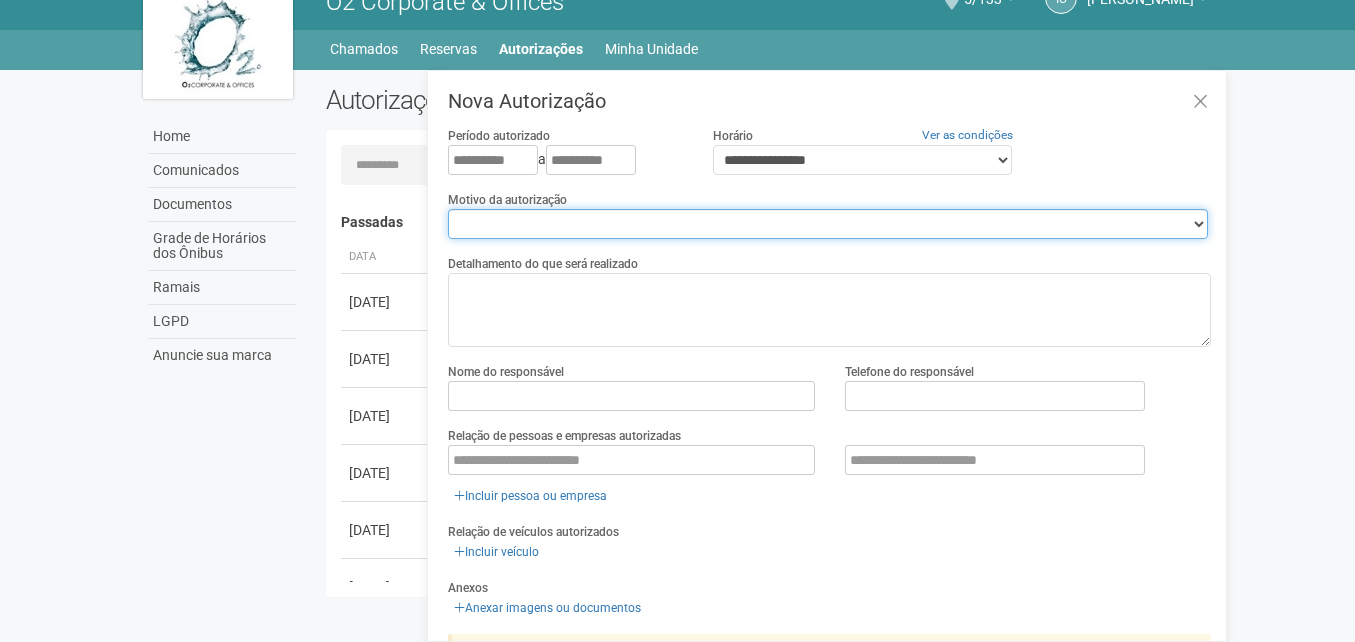 drag, startPoint x: 511, startPoint y: 221, endPoint x: 470, endPoint y: 222, distance: 41.01219 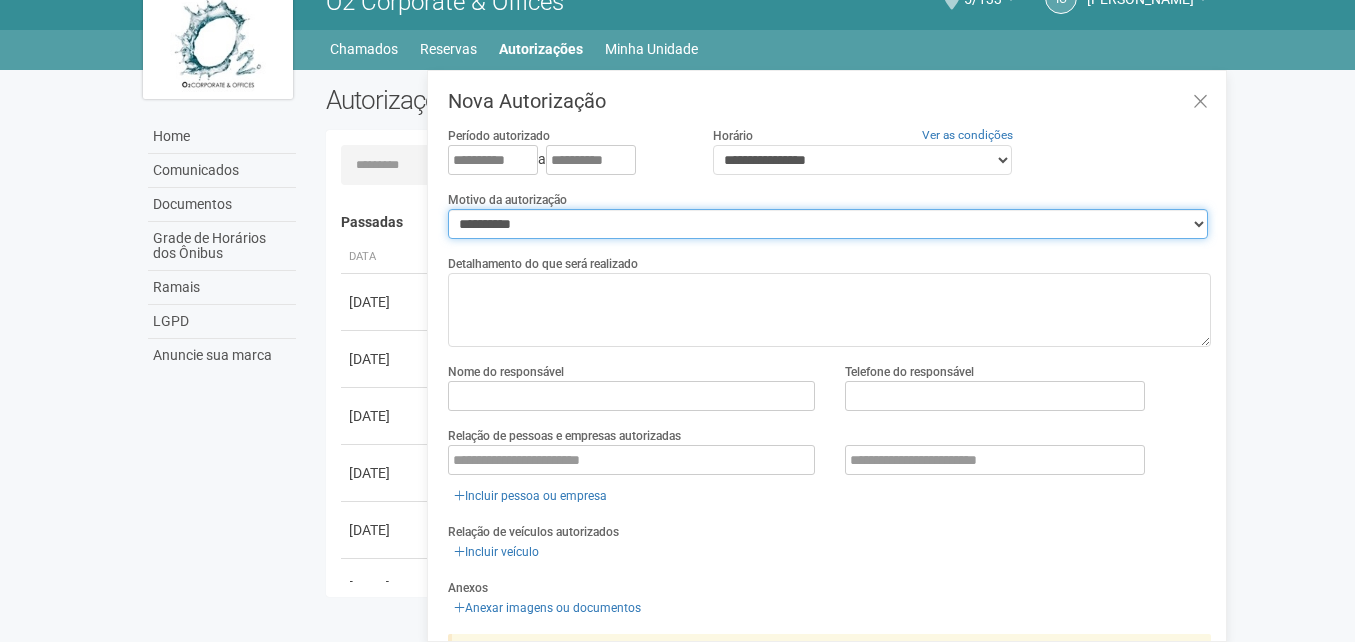 click on "**********" at bounding box center [828, 224] 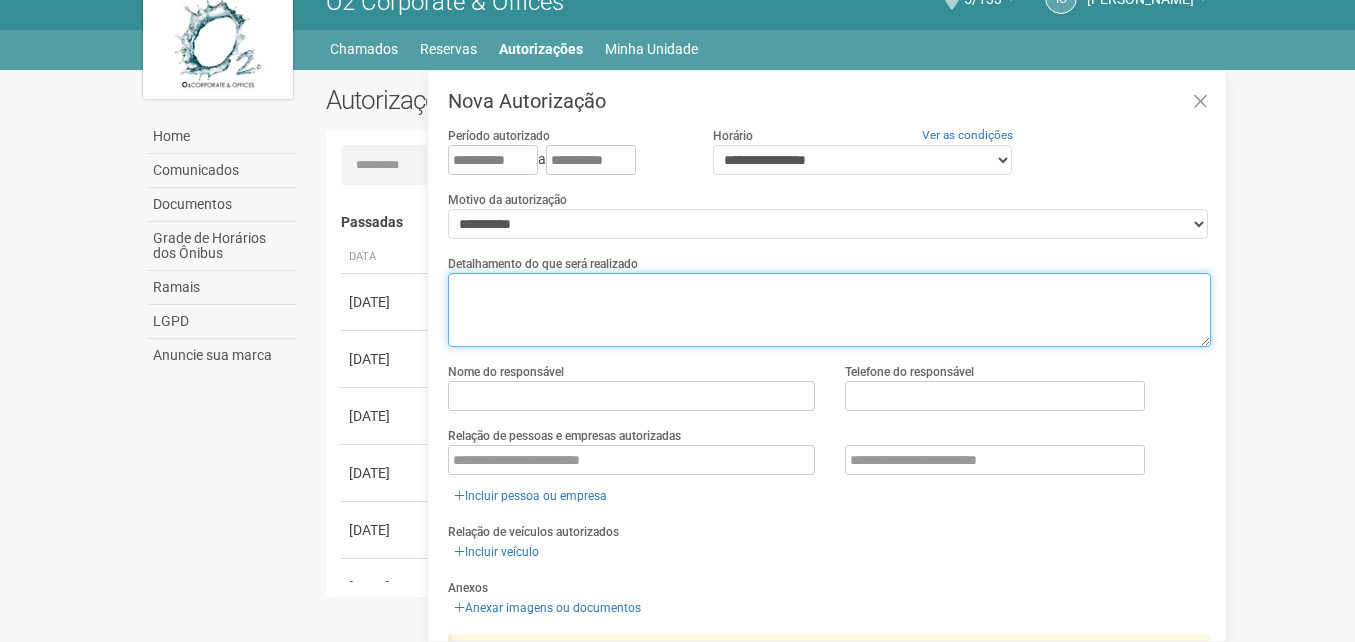 click at bounding box center [829, 310] 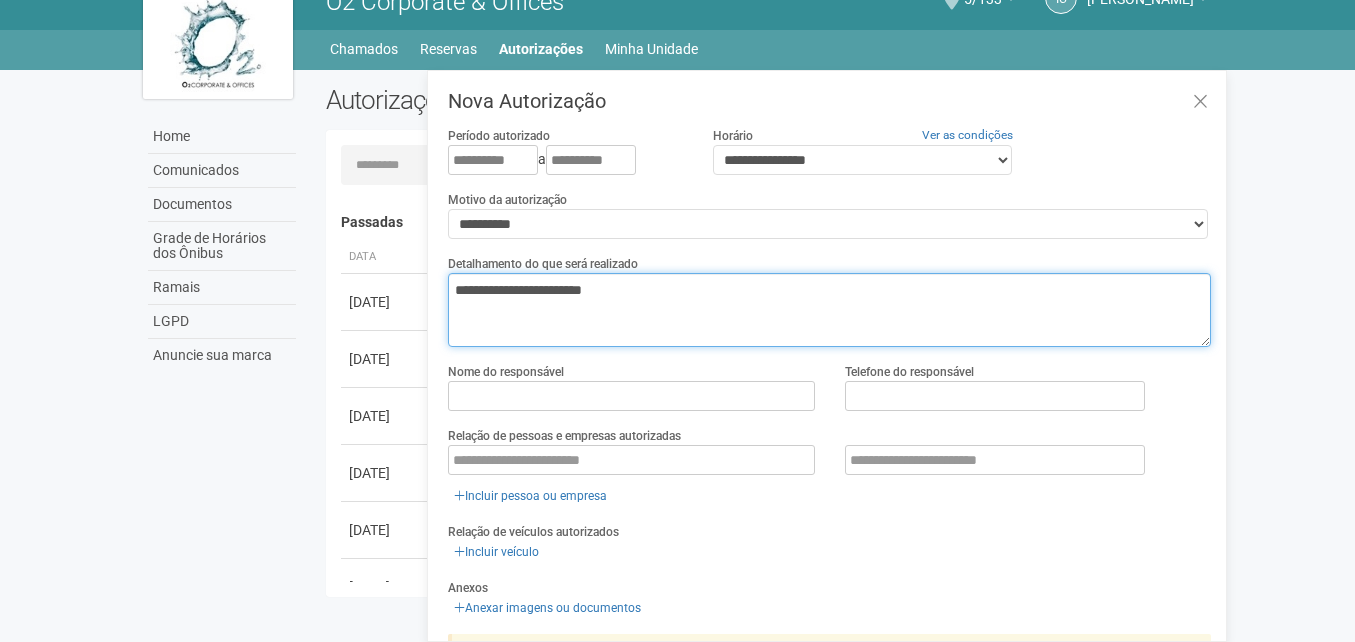 type on "**********" 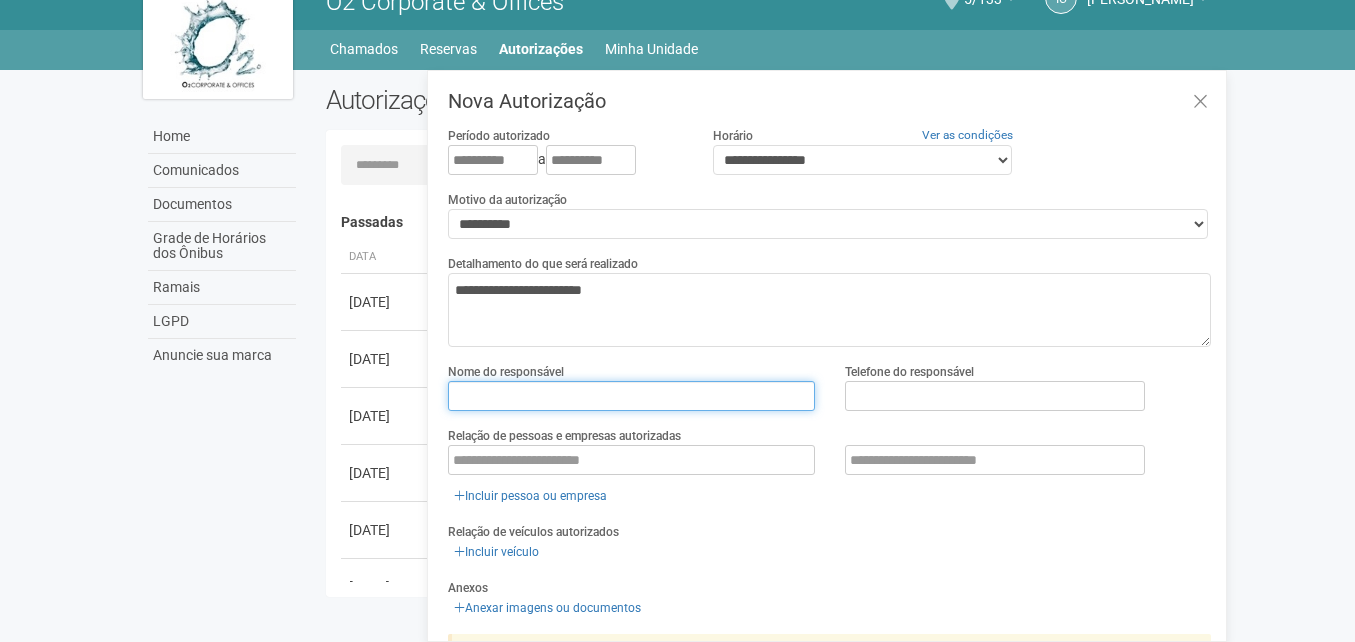click at bounding box center [631, 396] 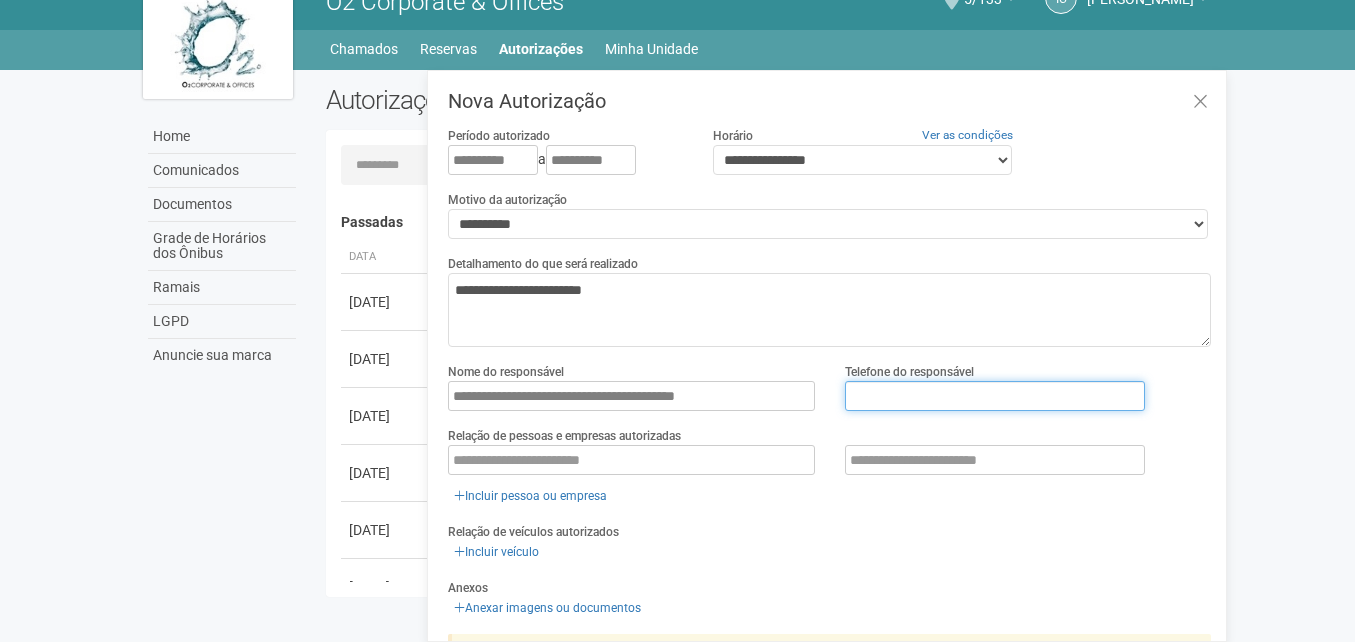 type on "**********" 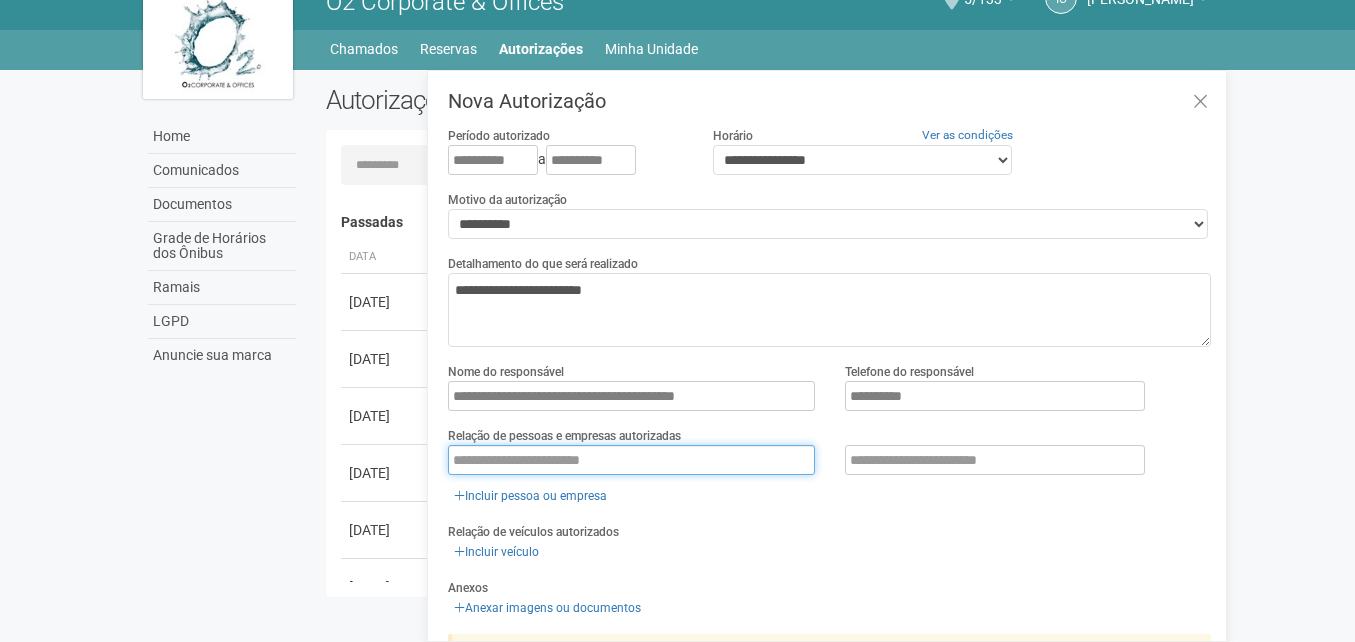 type on "**********" 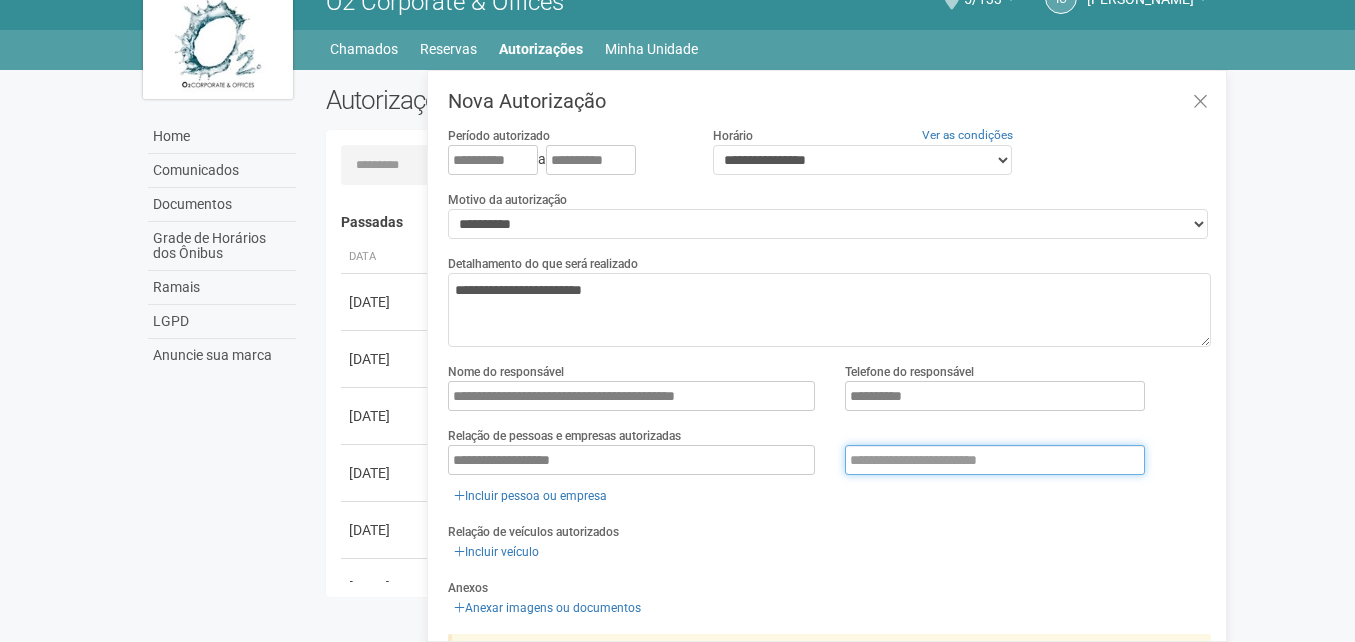 type on "********" 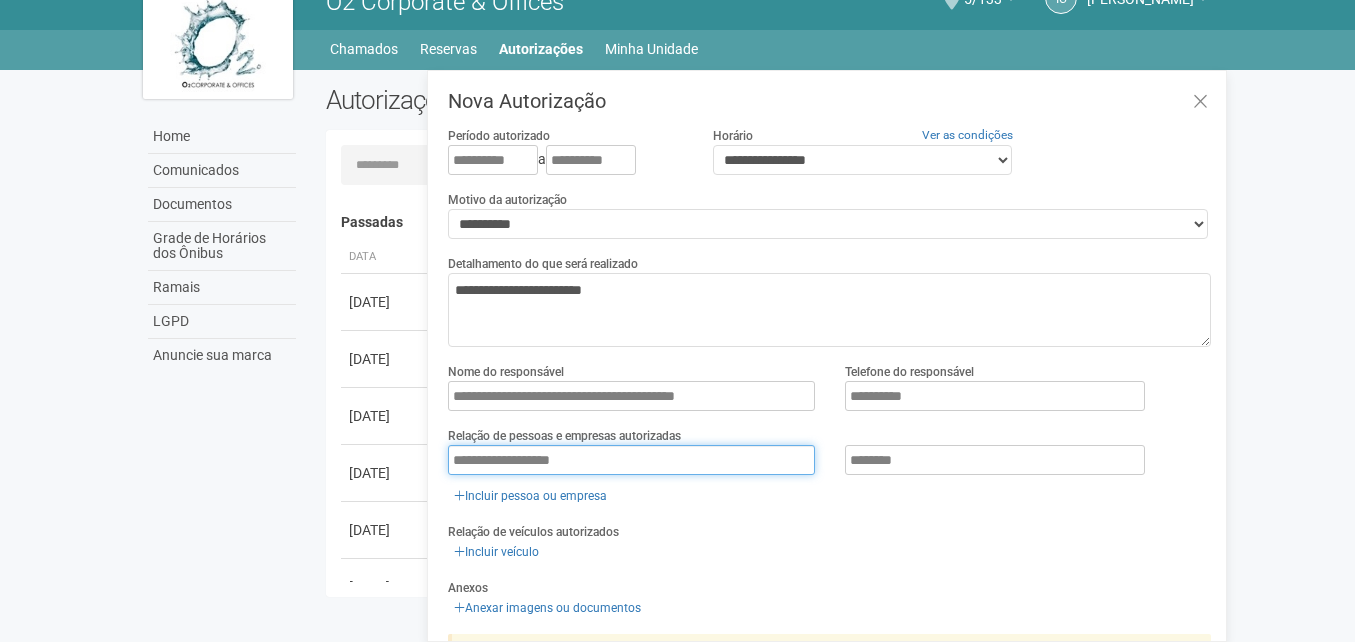 click on "**********" at bounding box center (631, 460) 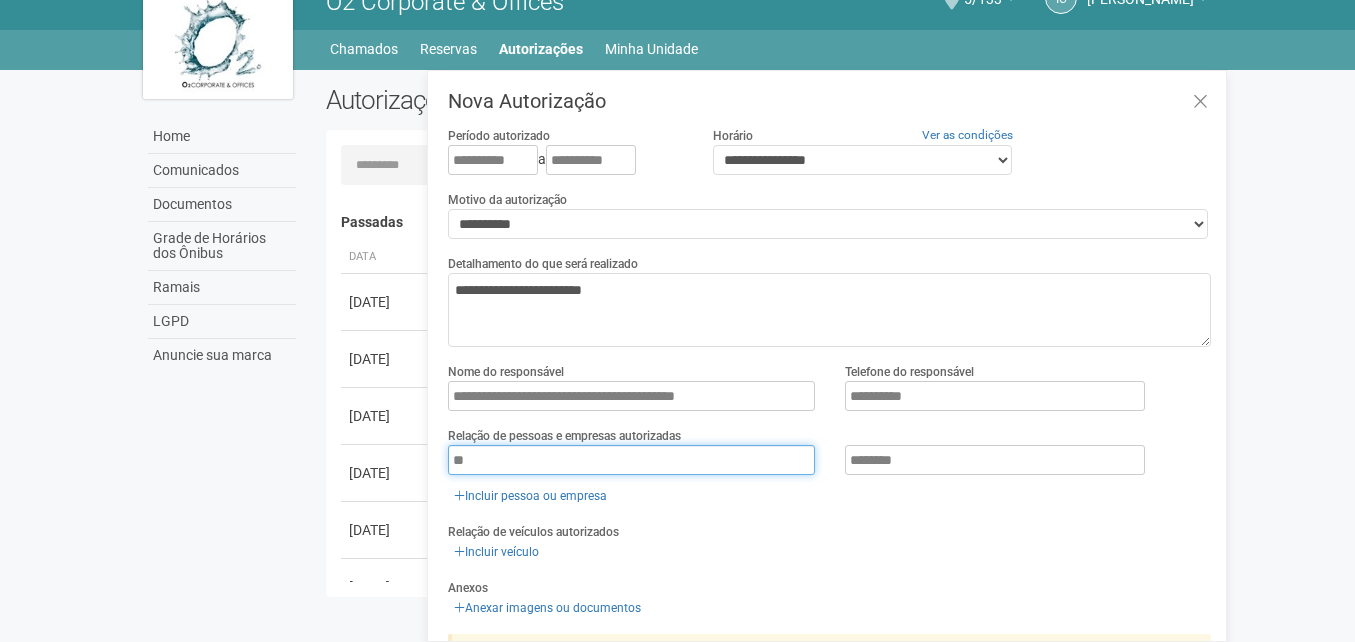 type on "*" 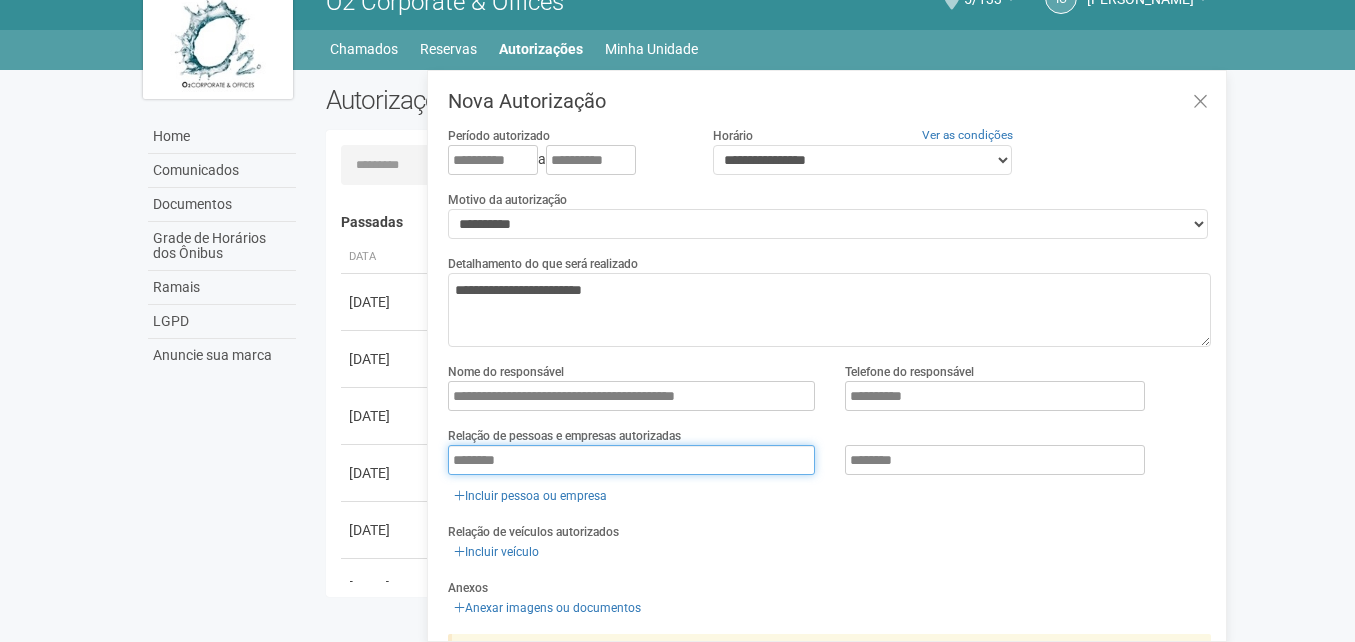type on "**********" 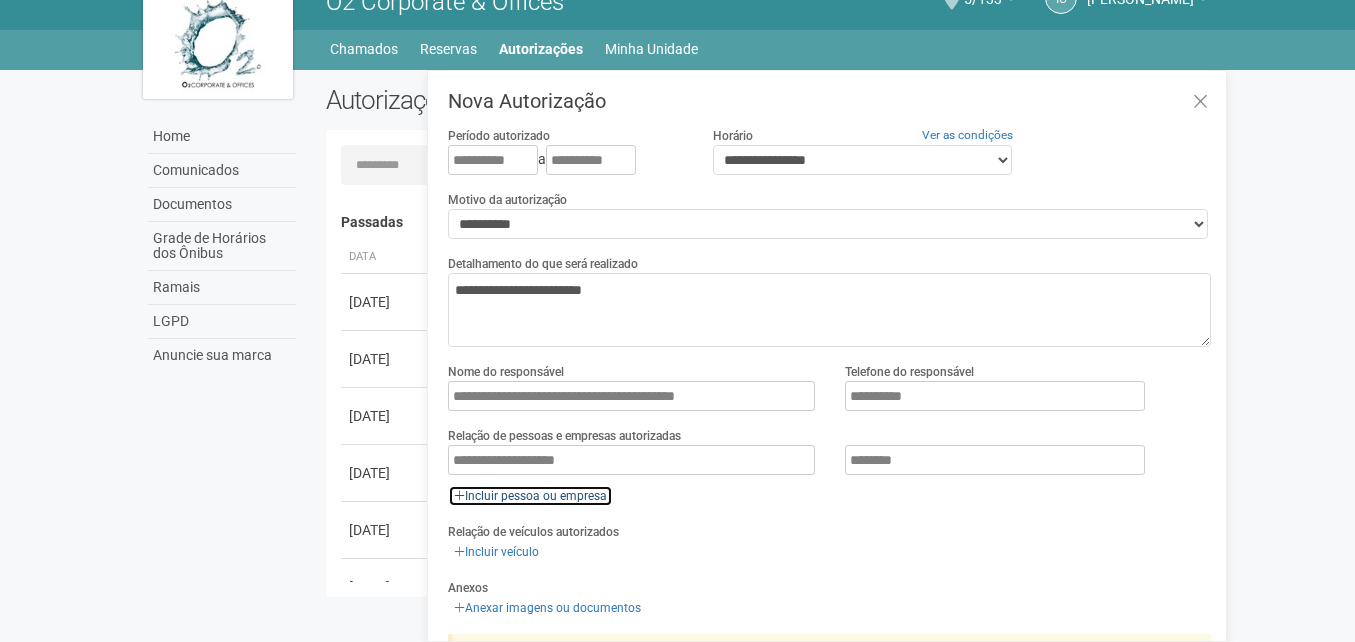 click on "Incluir pessoa ou empresa" at bounding box center [530, 496] 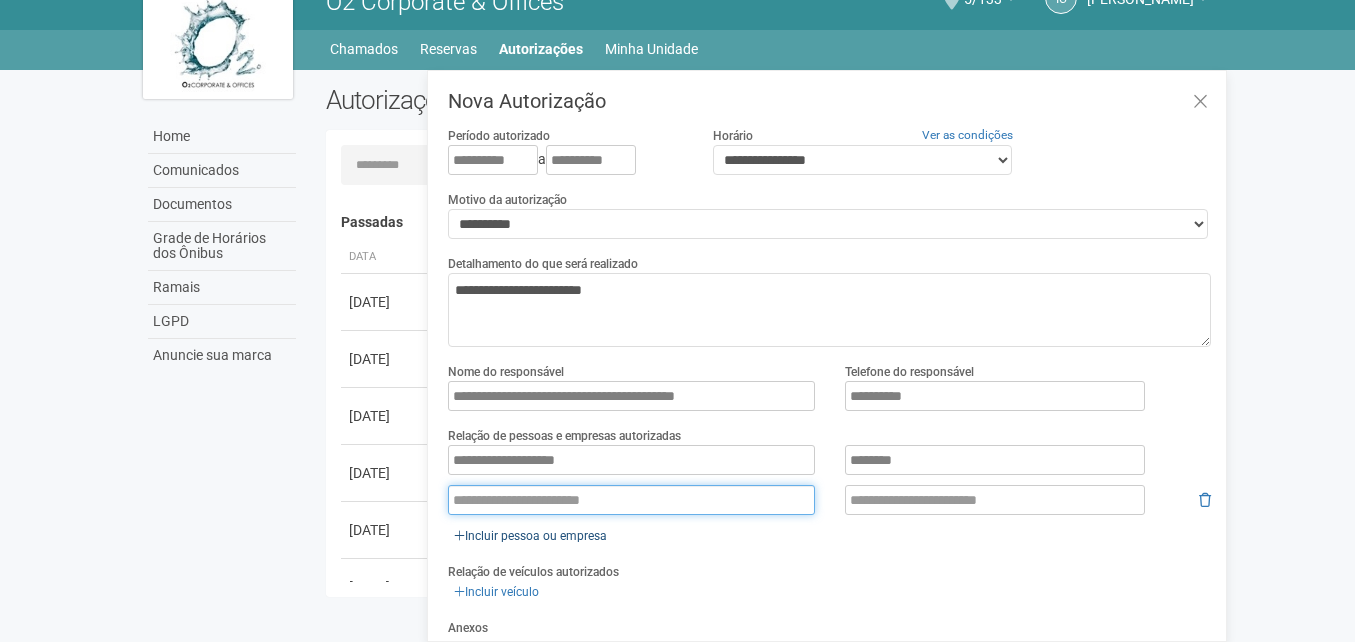 click at bounding box center (631, 500) 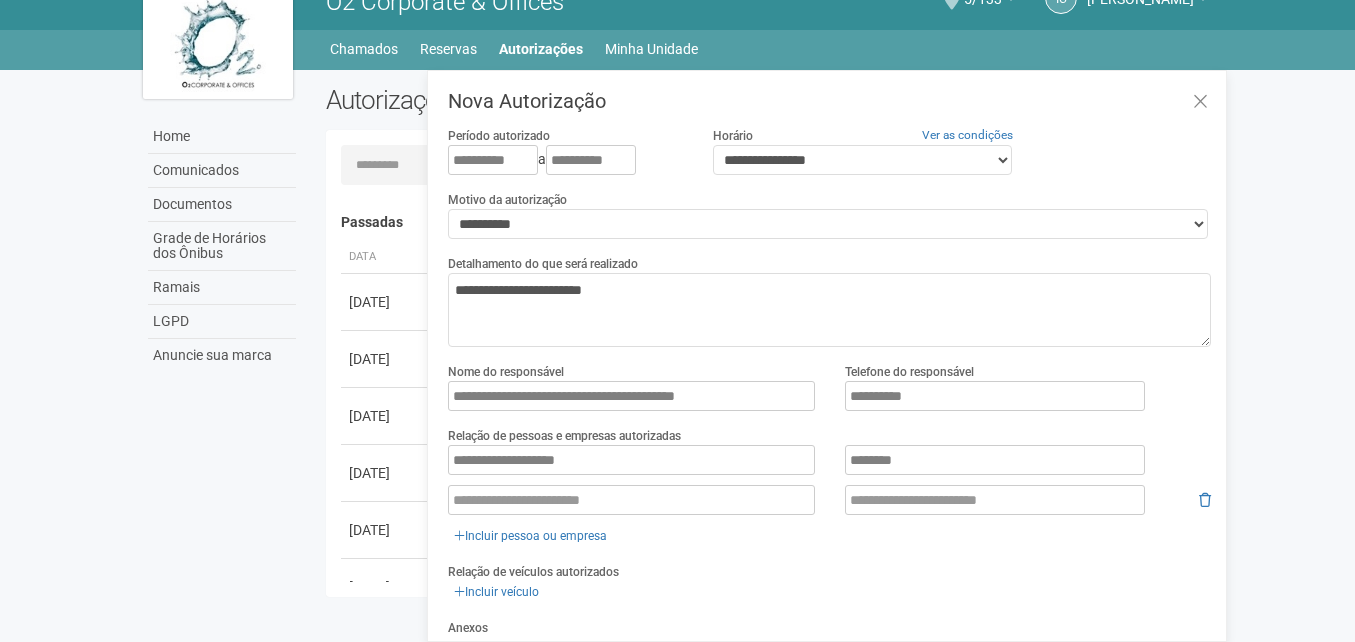 click on "Home
Comunicados
Documentos
Grade de Horários dos Ônibus
Ramais
LGPD
Anuncie sua marca
Autorizações
Nova autorização
Carregando...
Nenhuma autorização foi solicitada
Passadas" at bounding box center (678, 338) 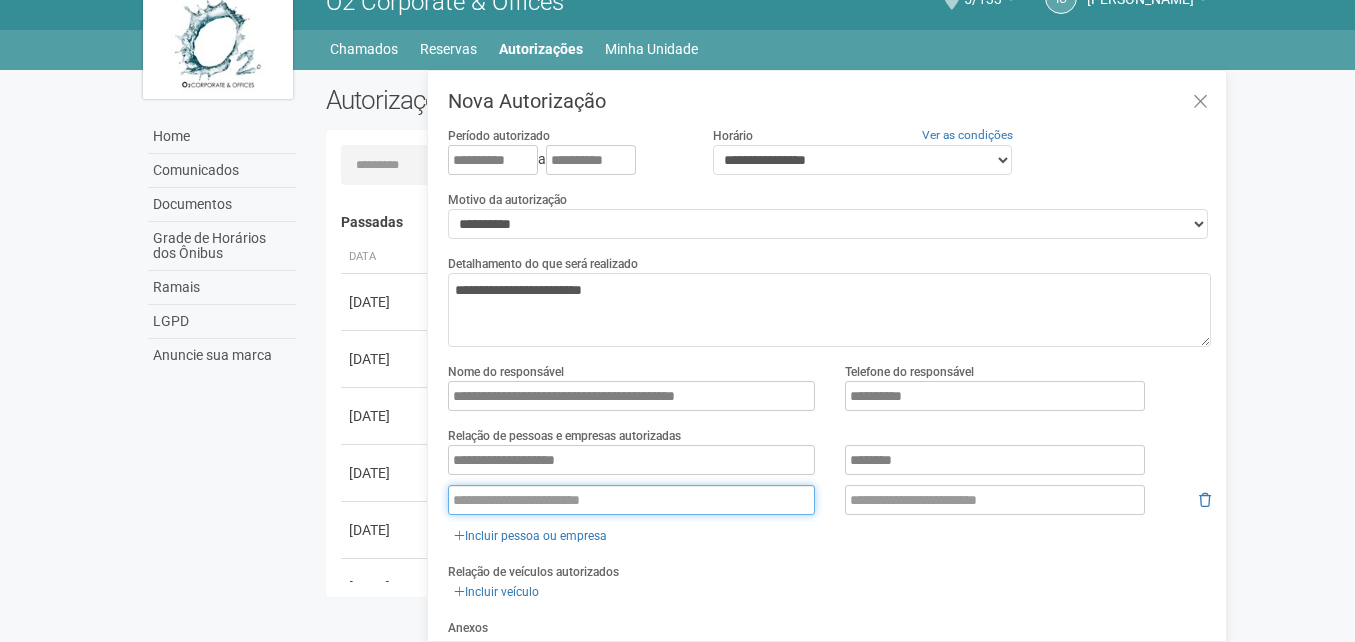click at bounding box center (631, 500) 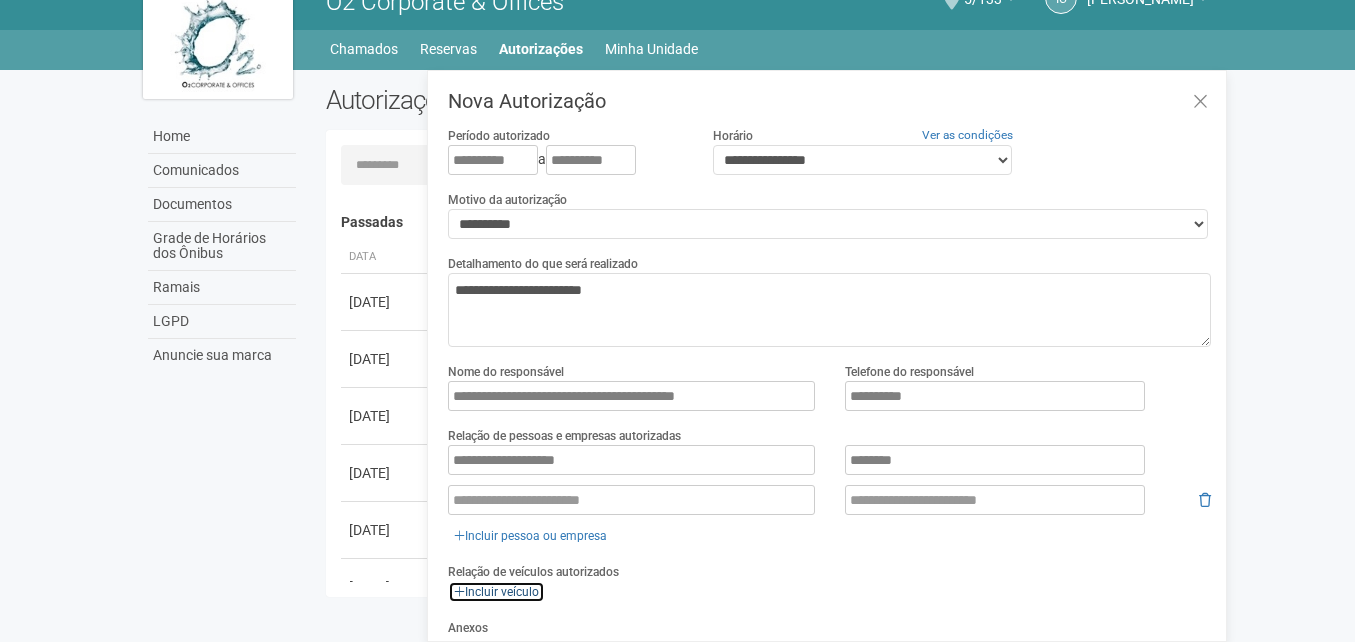 click on "Incluir veículo" at bounding box center [496, 592] 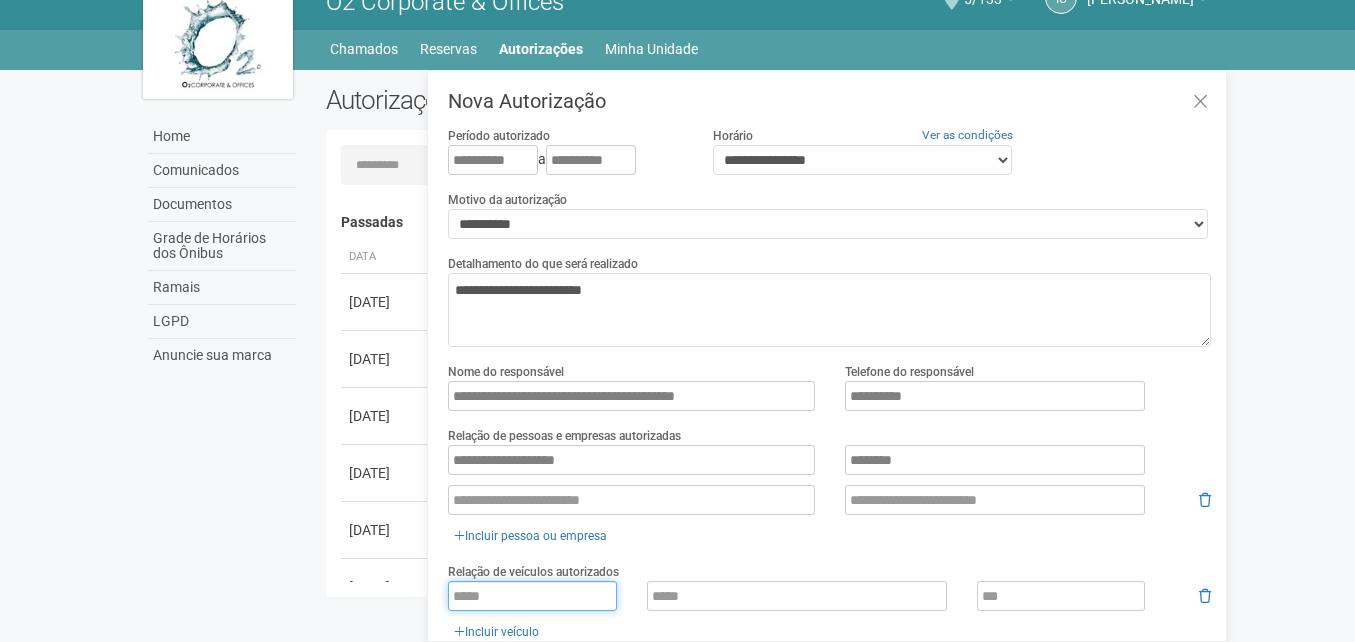 click at bounding box center [532, 596] 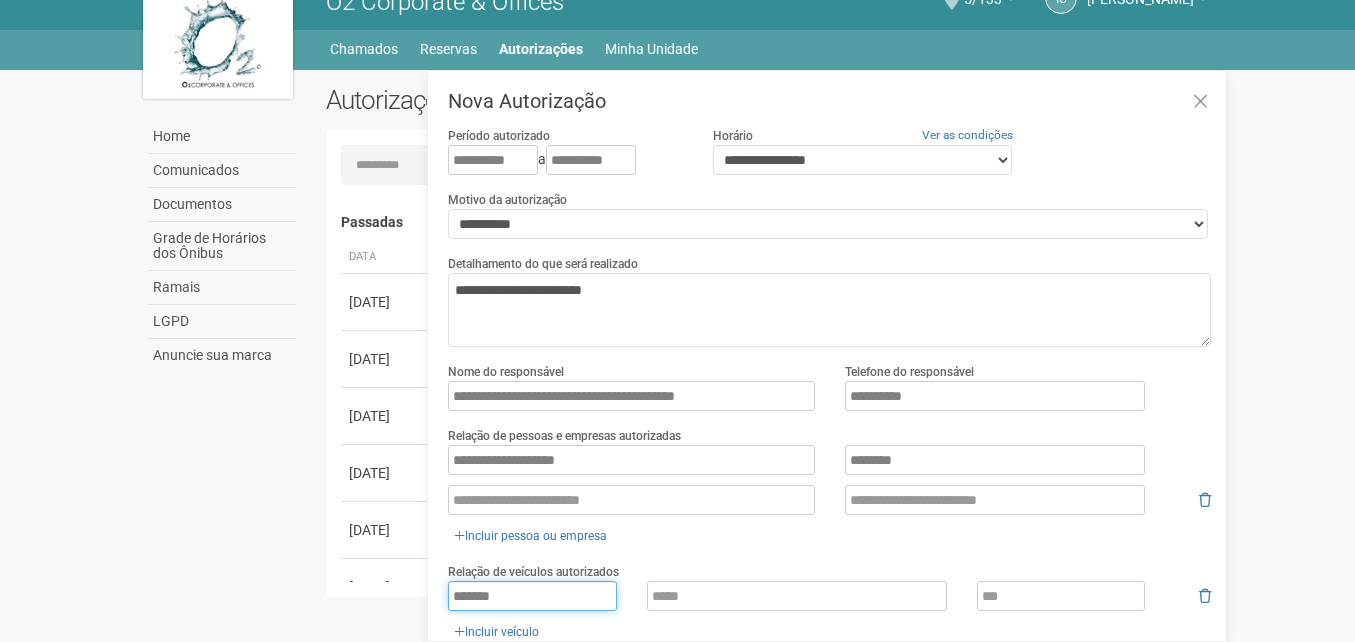 type on "*******" 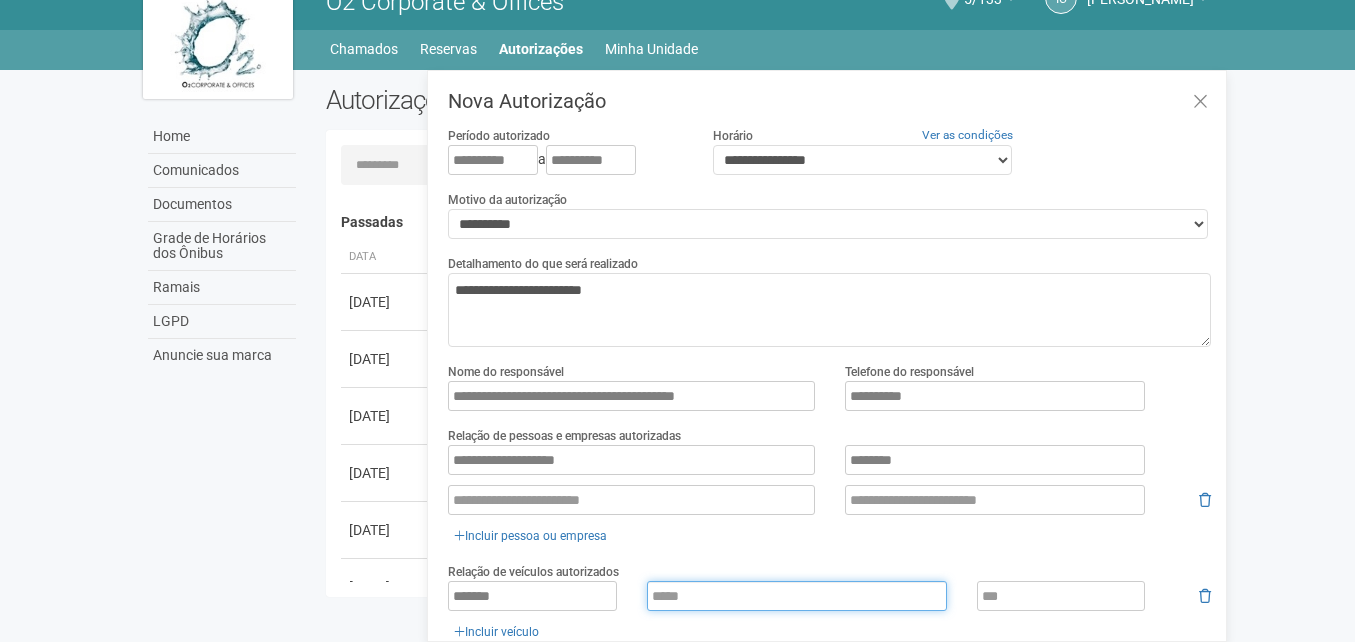 click at bounding box center (797, 596) 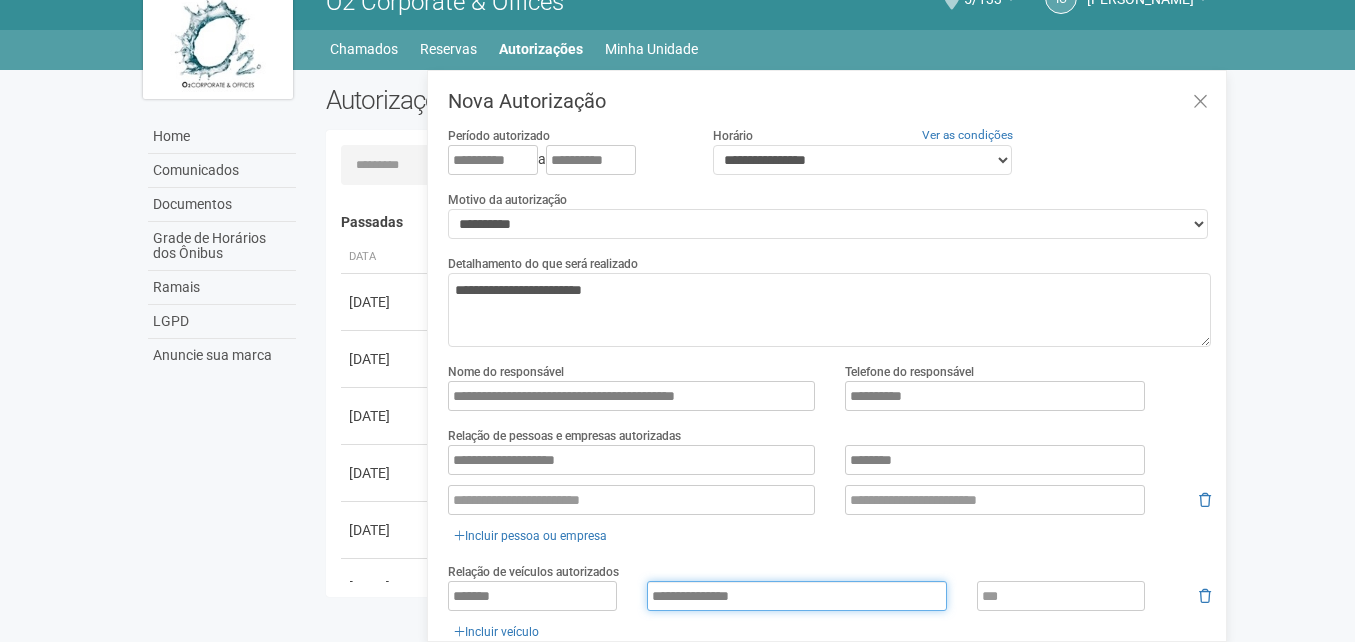 type on "**********" 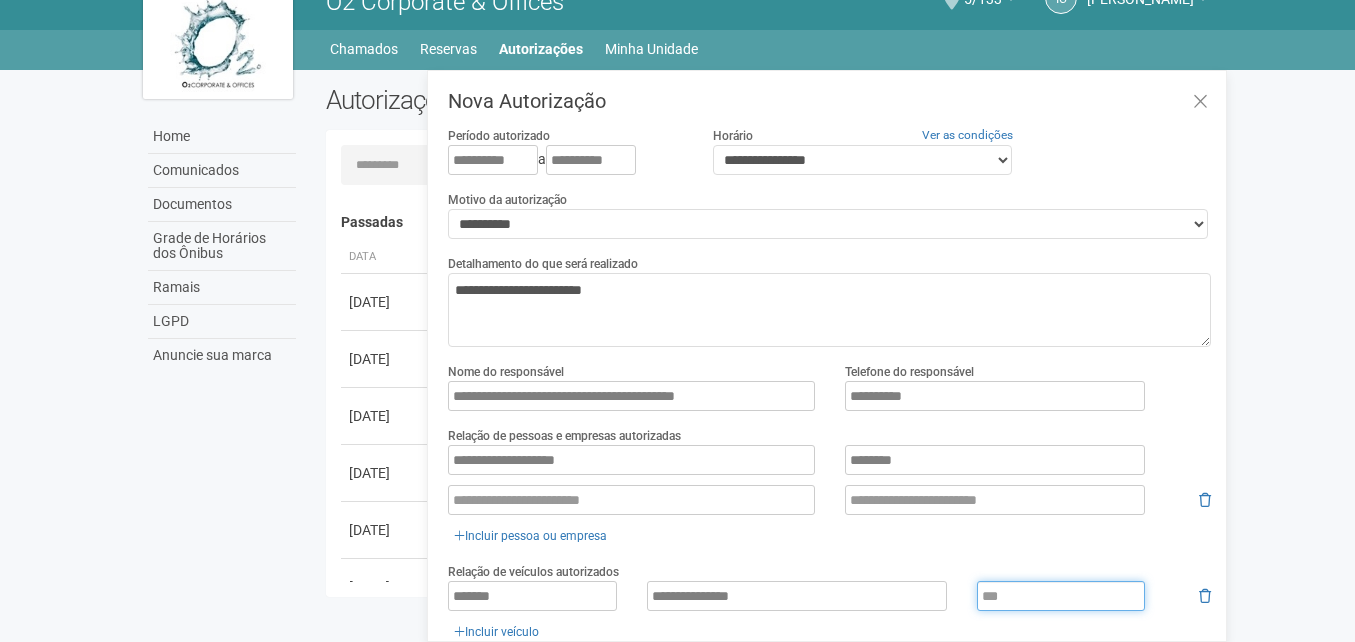 click at bounding box center (1061, 596) 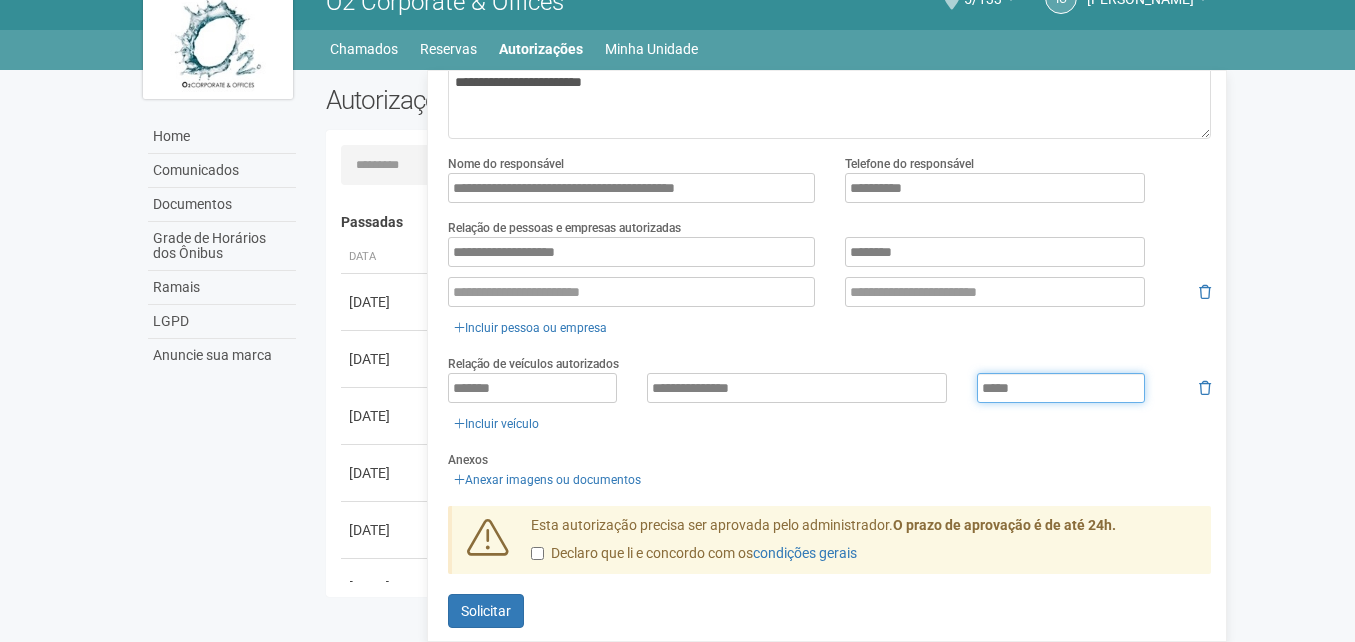 scroll, scrollTop: 221, scrollLeft: 0, axis: vertical 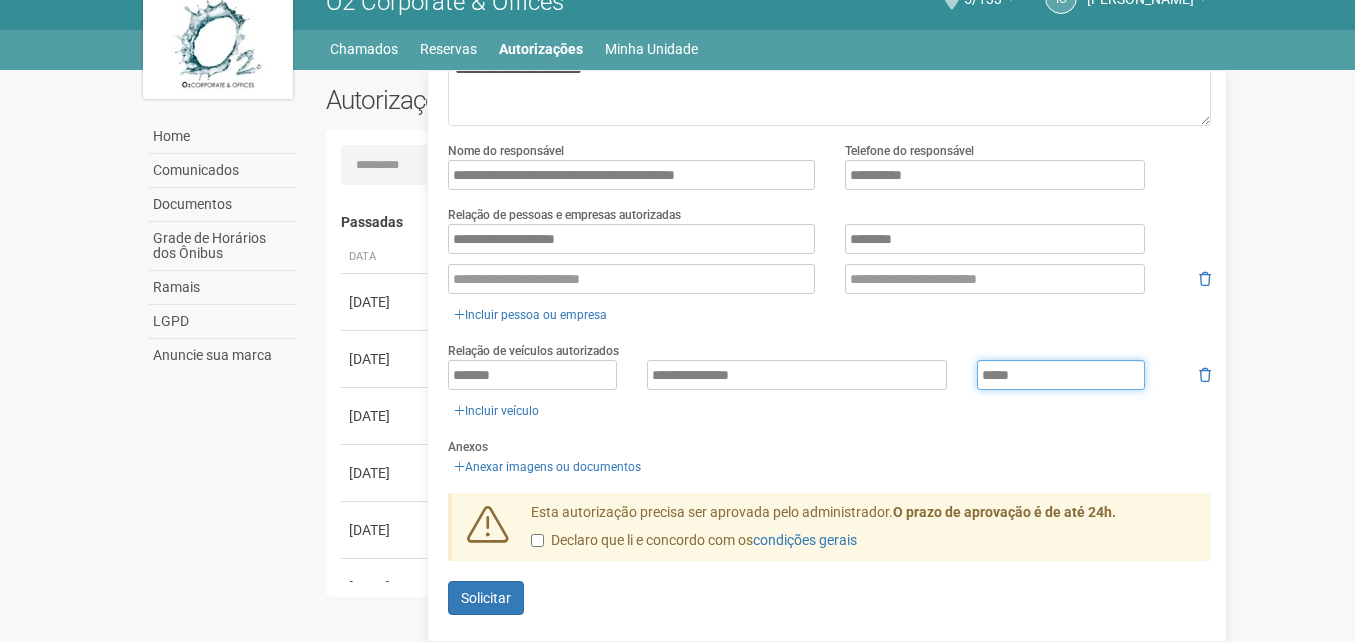 type on "*****" 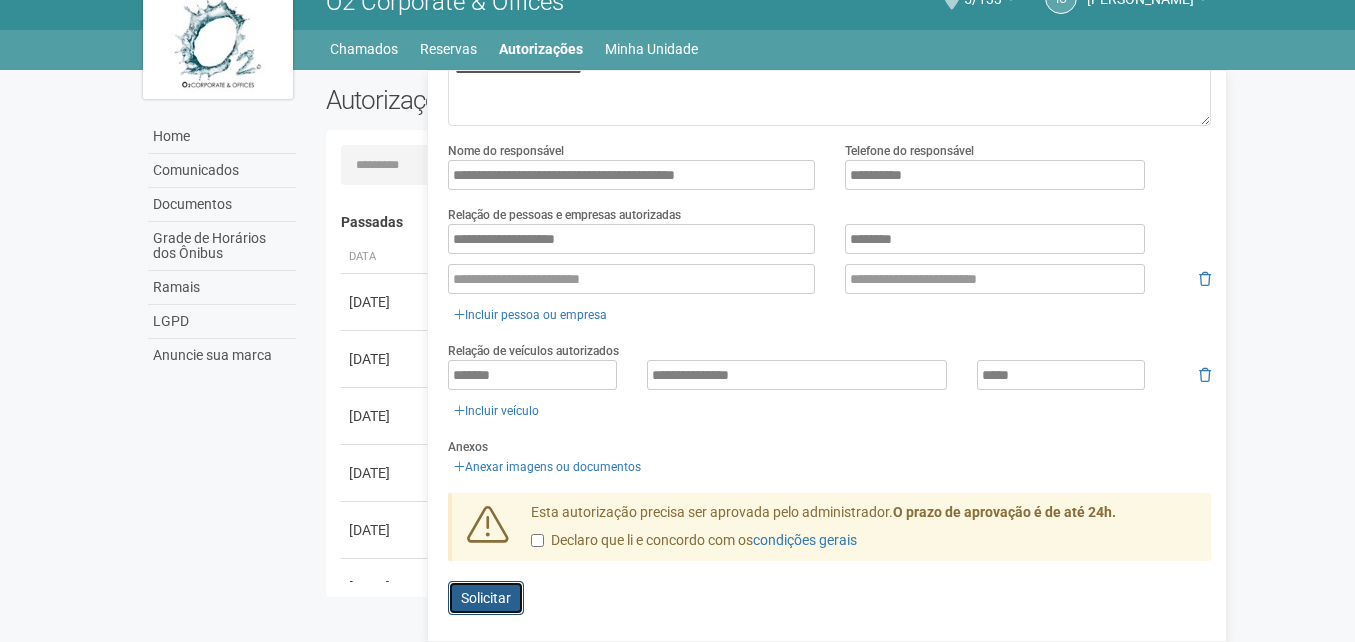 click on "Solicitar" at bounding box center [486, 598] 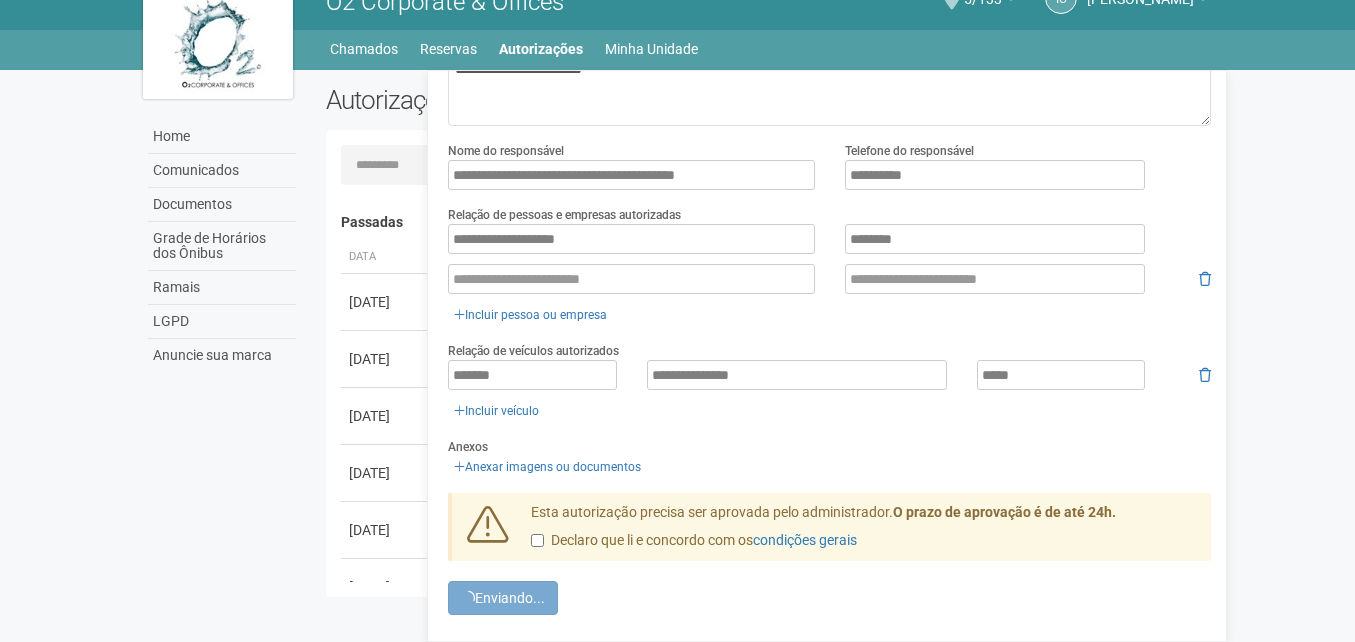 scroll, scrollTop: 55, scrollLeft: 0, axis: vertical 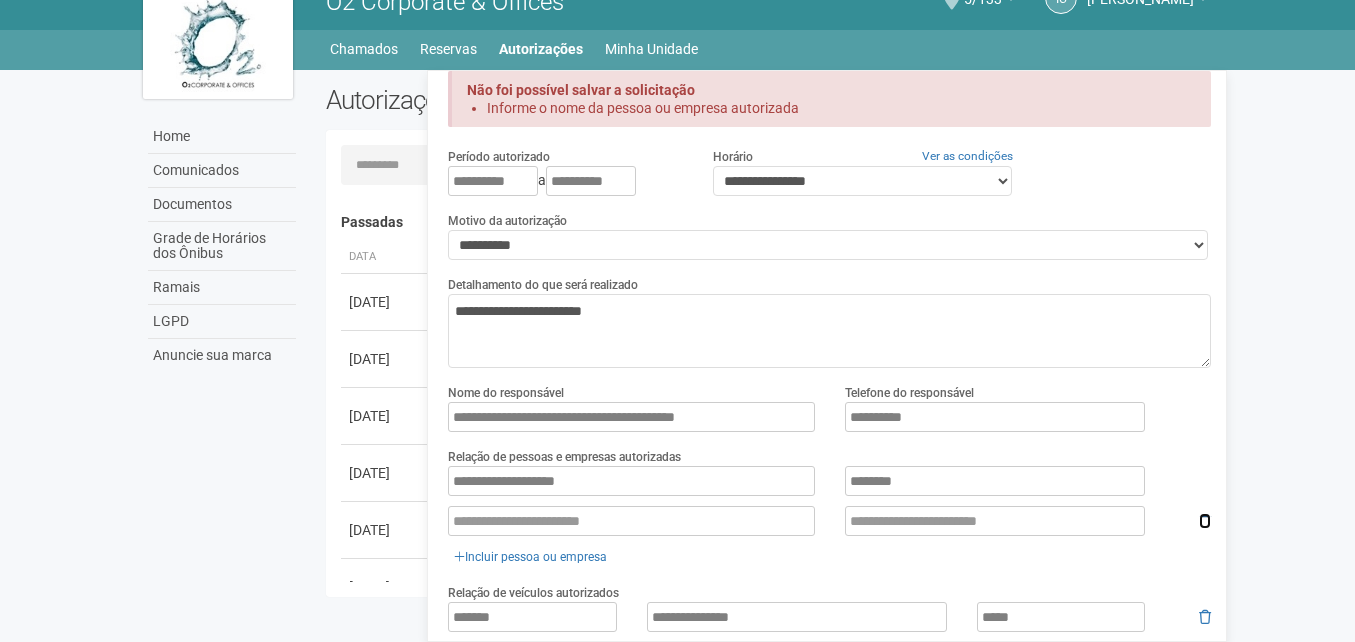 drag, startPoint x: 1199, startPoint y: 517, endPoint x: 1227, endPoint y: 468, distance: 56.435802 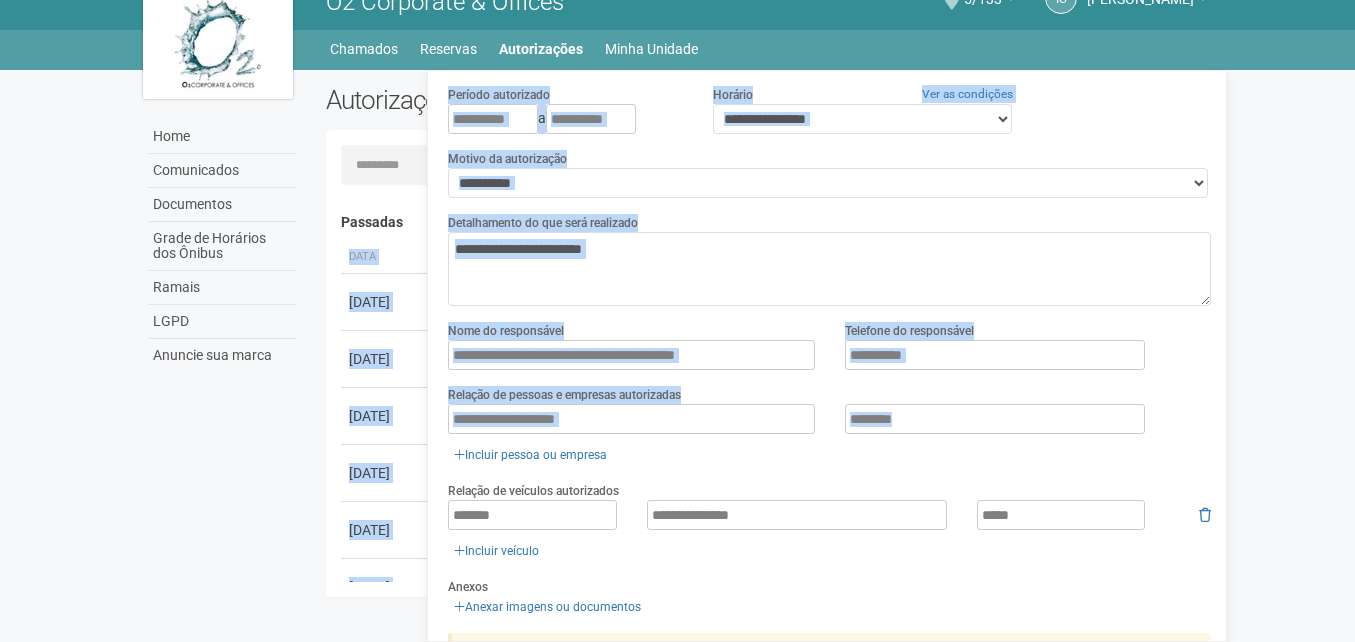 drag, startPoint x: 1223, startPoint y: 490, endPoint x: 1258, endPoint y: 638, distance: 152.08221 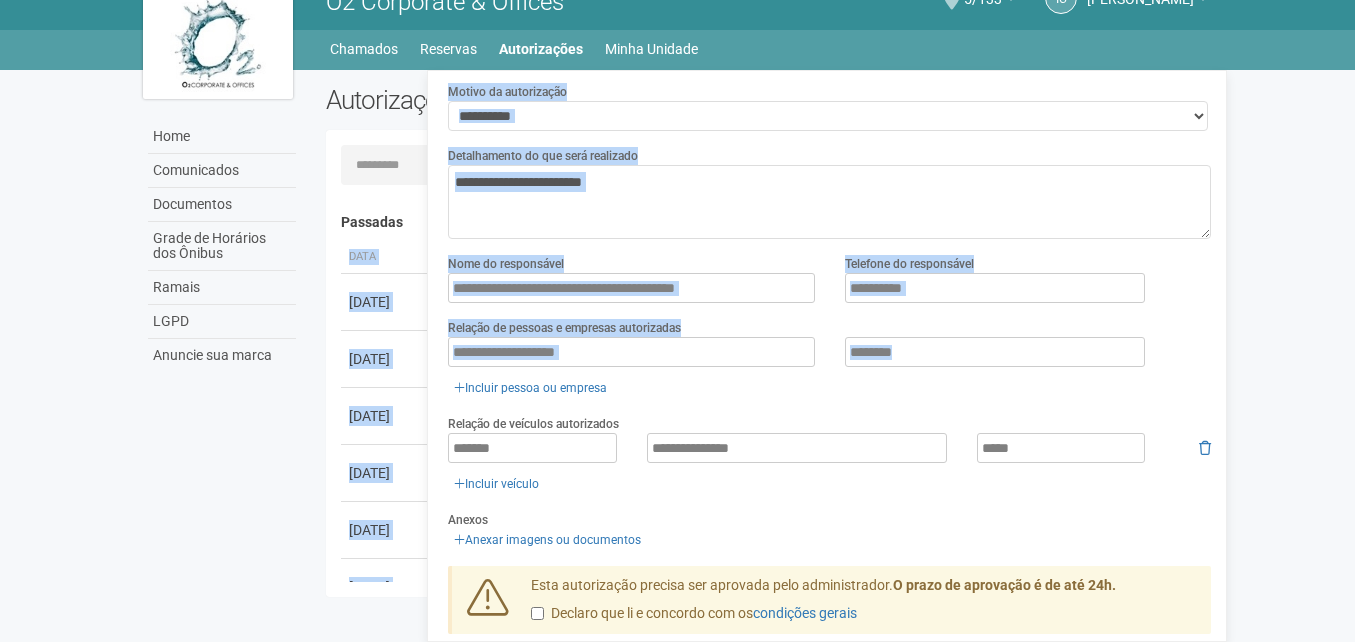 scroll, scrollTop: 257, scrollLeft: 0, axis: vertical 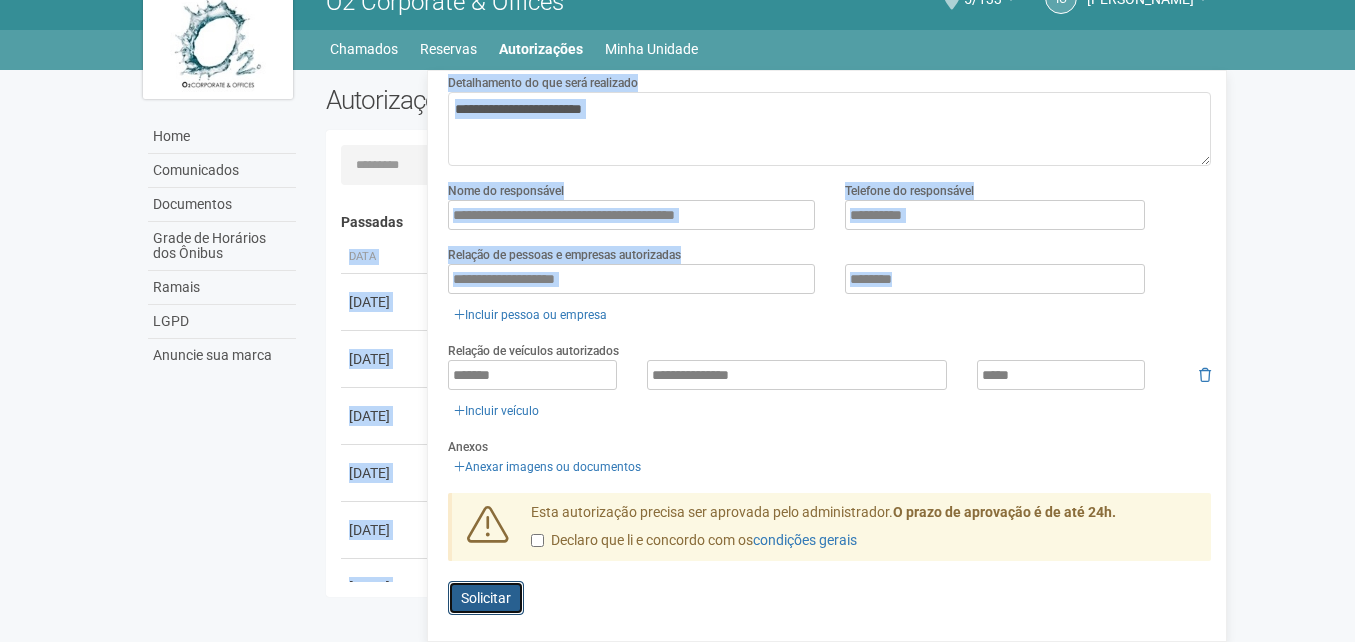 click on "Solicitar" at bounding box center (486, 598) 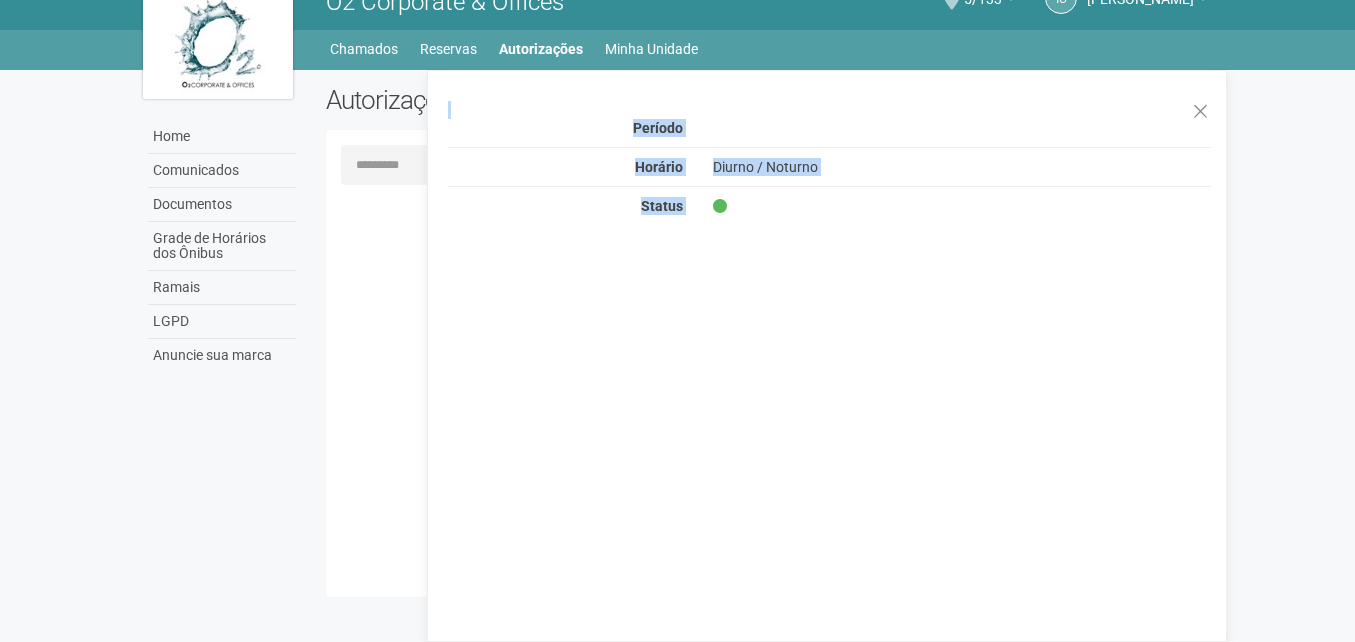 scroll, scrollTop: 0, scrollLeft: 0, axis: both 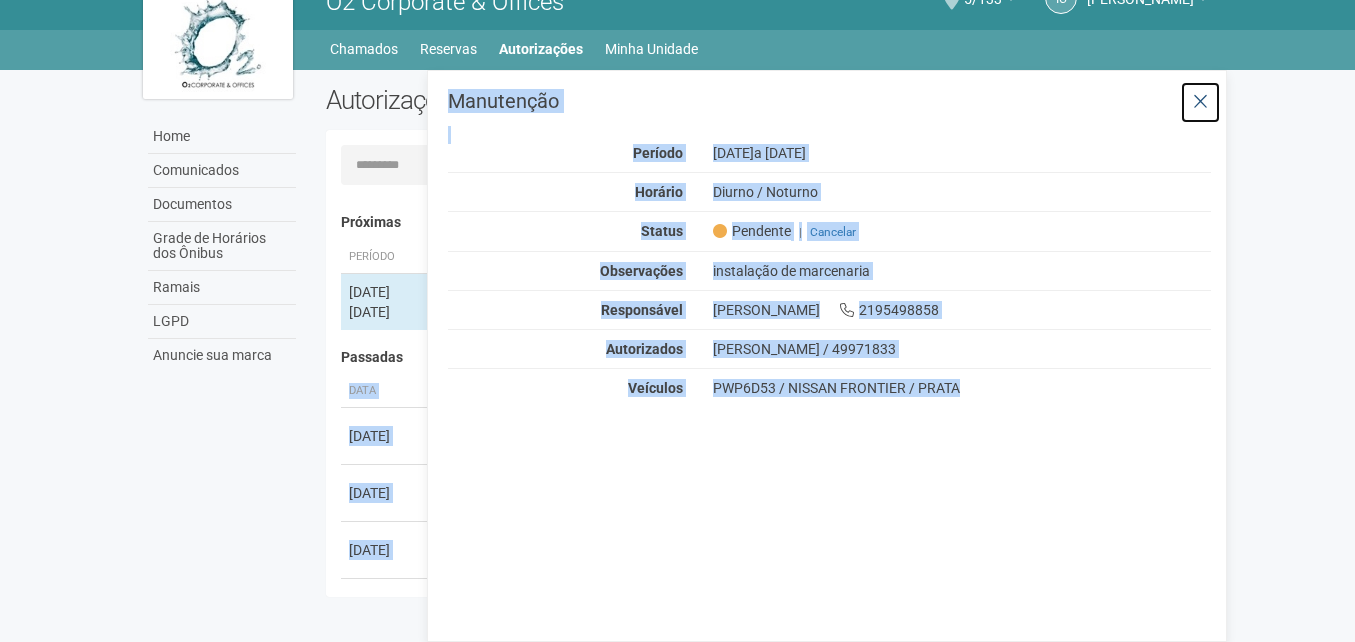 click at bounding box center (1200, 102) 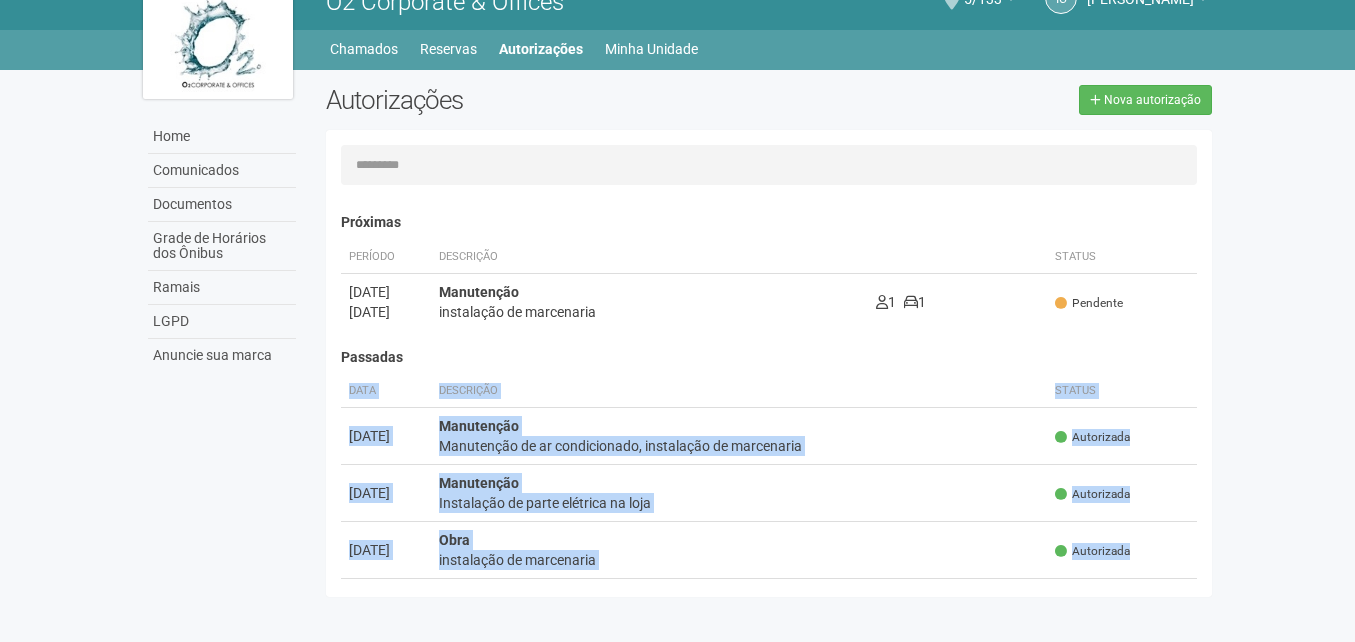 scroll, scrollTop: 0, scrollLeft: 0, axis: both 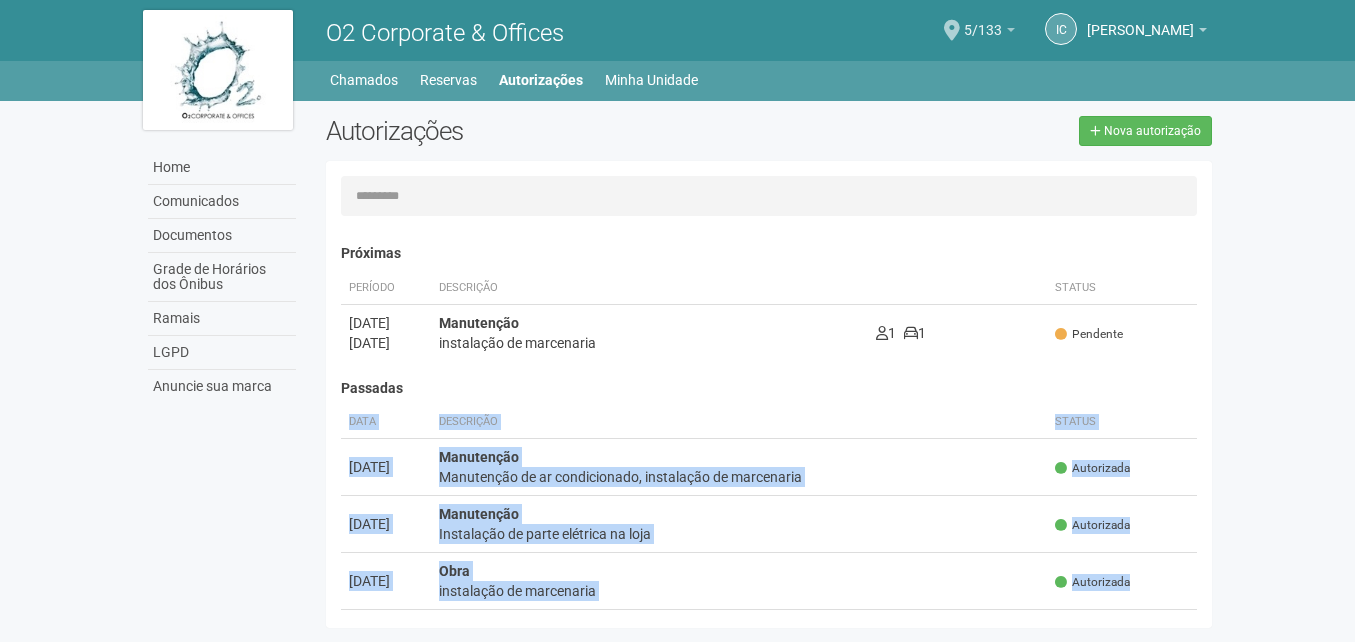 click at bounding box center (1011, 30) 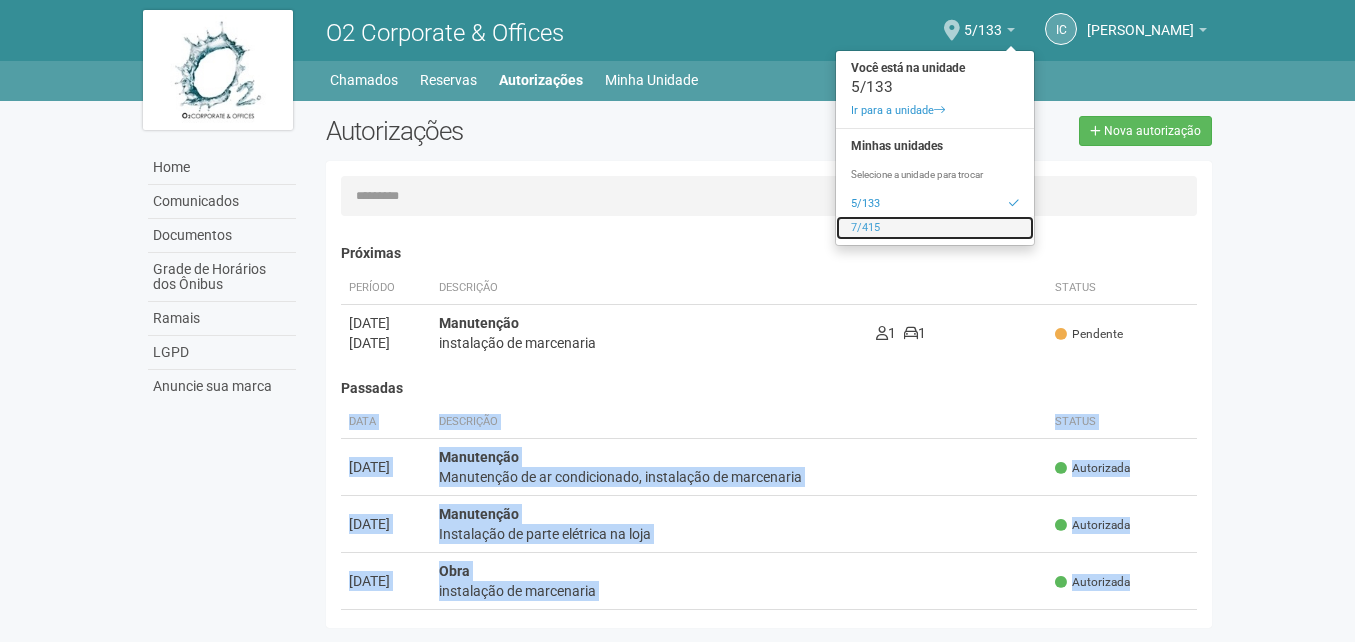click on "7/415" at bounding box center (935, 228) 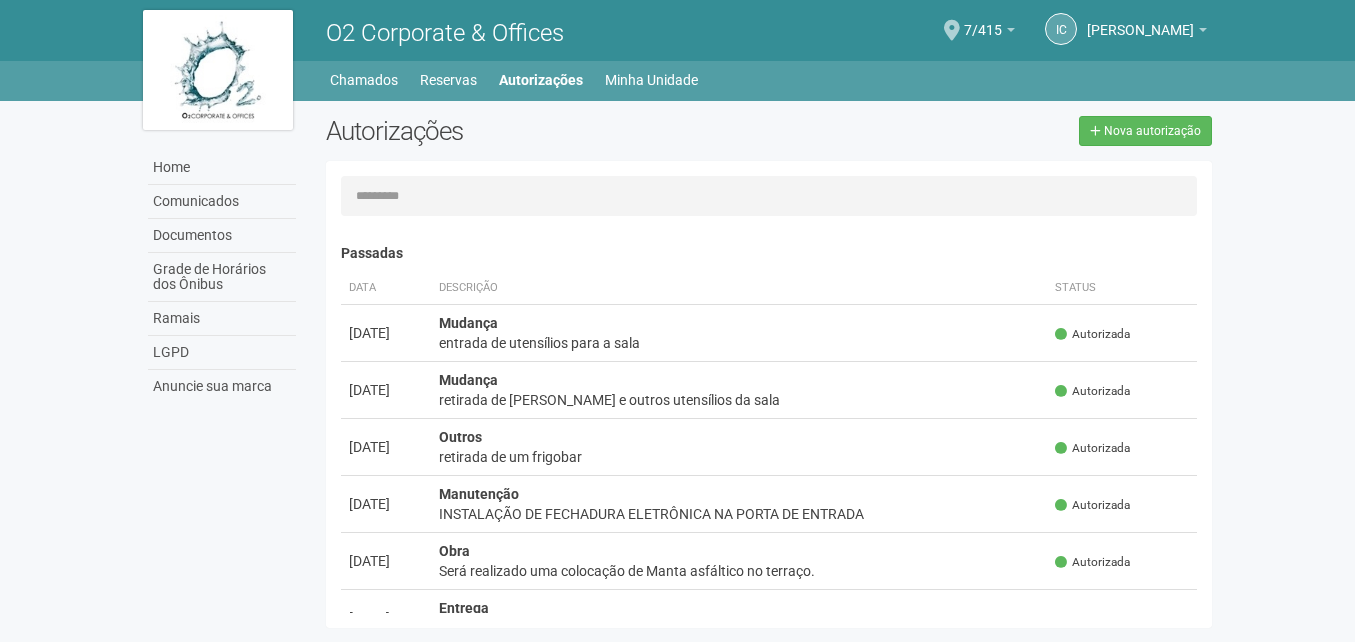scroll, scrollTop: 0, scrollLeft: 0, axis: both 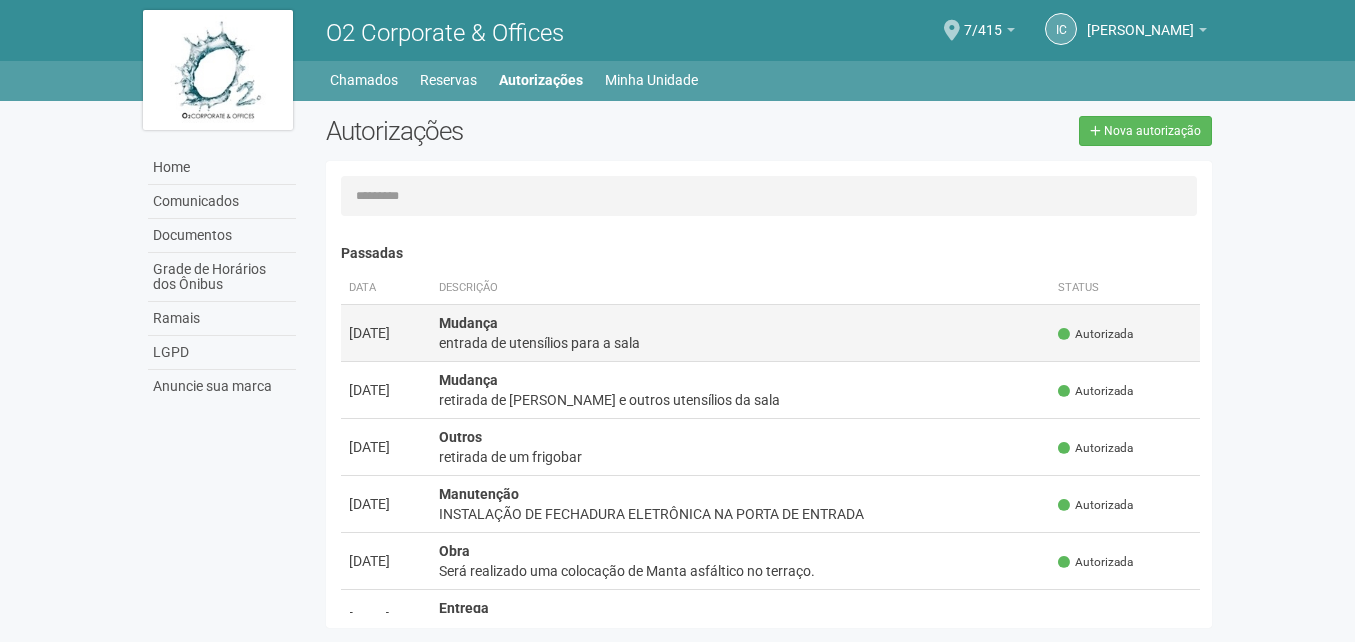 click on "Mudança
entrada de utensílios para a sala" at bounding box center [741, 332] 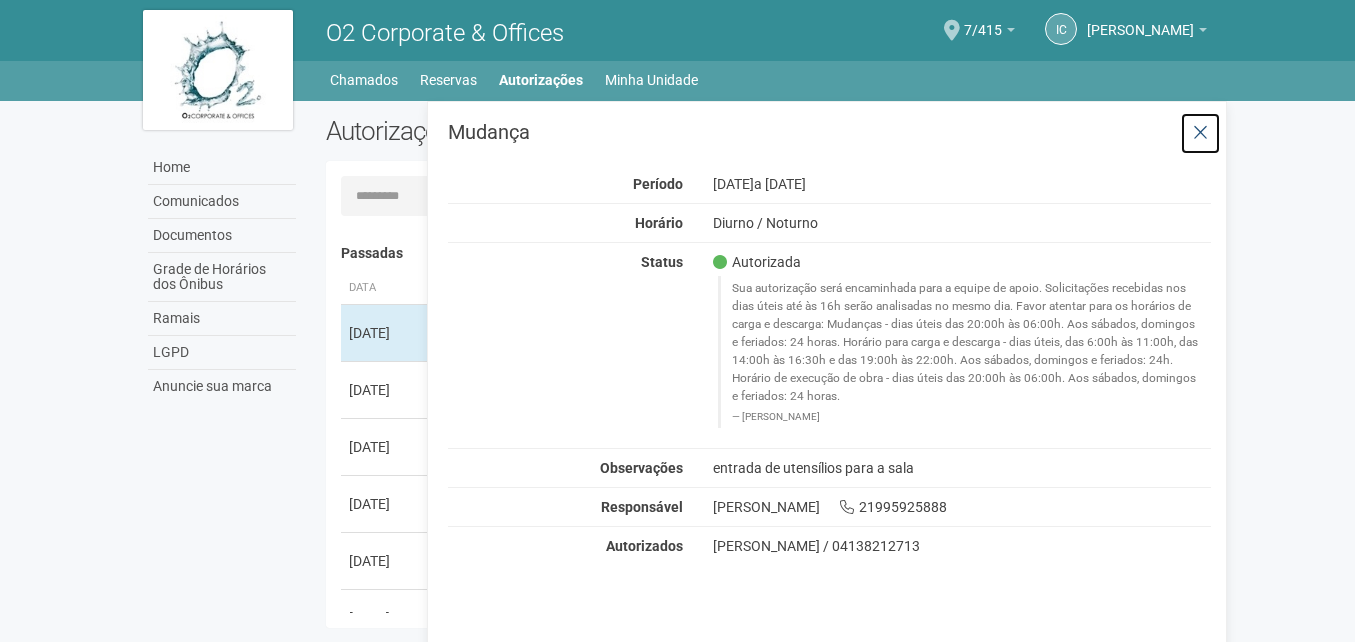 click at bounding box center [1200, 133] 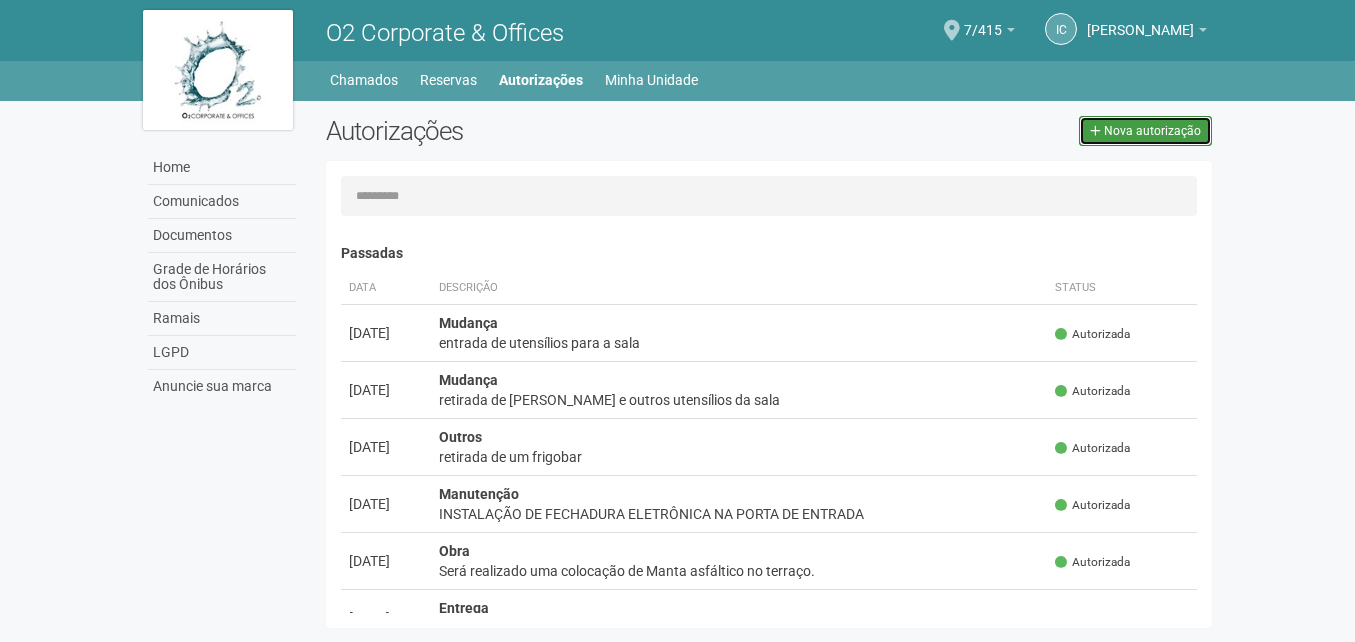 click on "Nova autorização" at bounding box center [1145, 131] 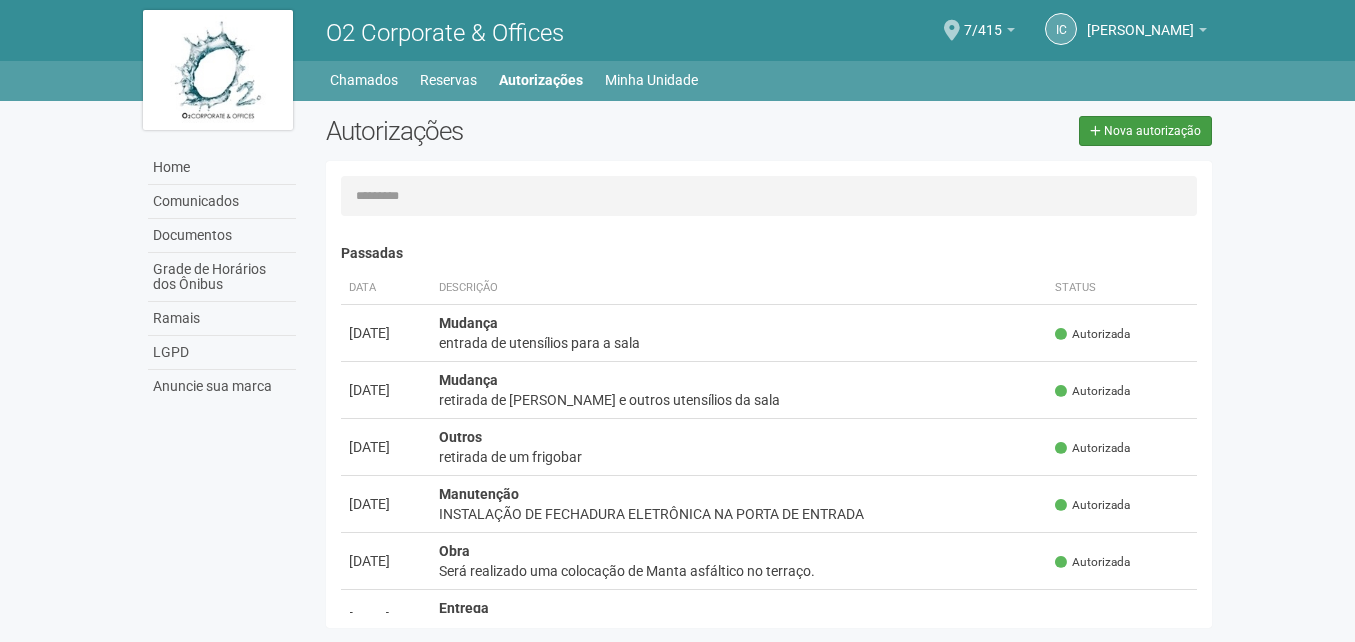 select on "**" 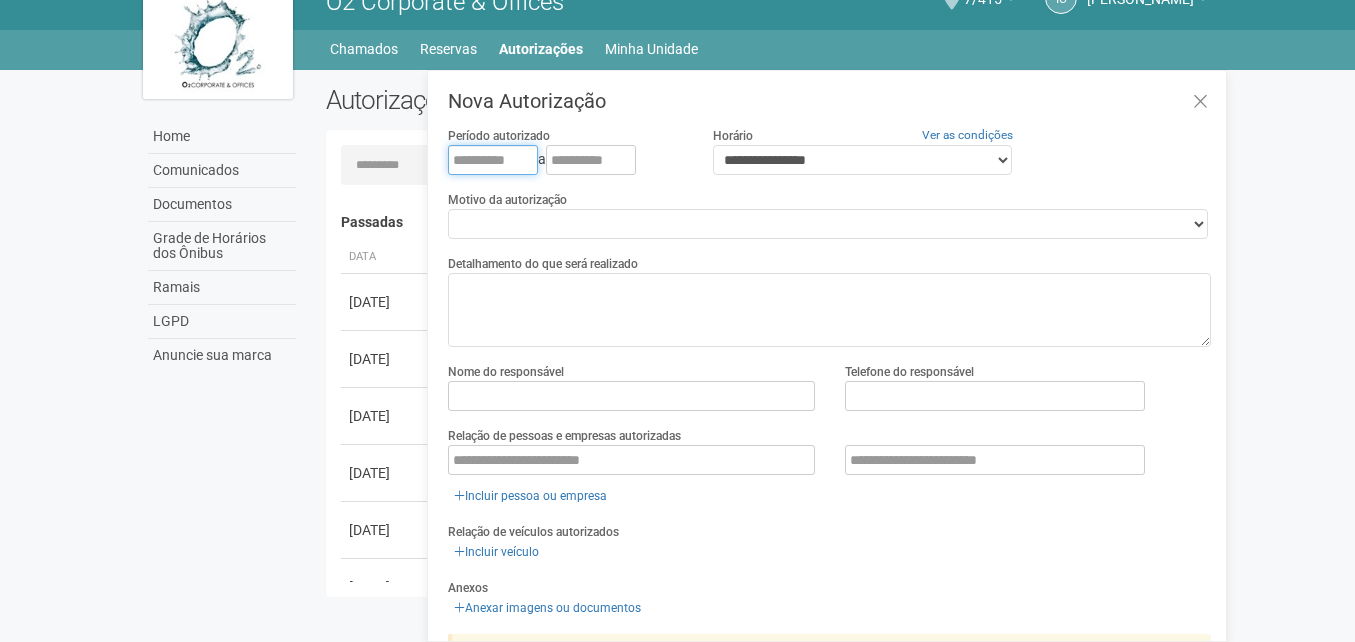 click at bounding box center (493, 160) 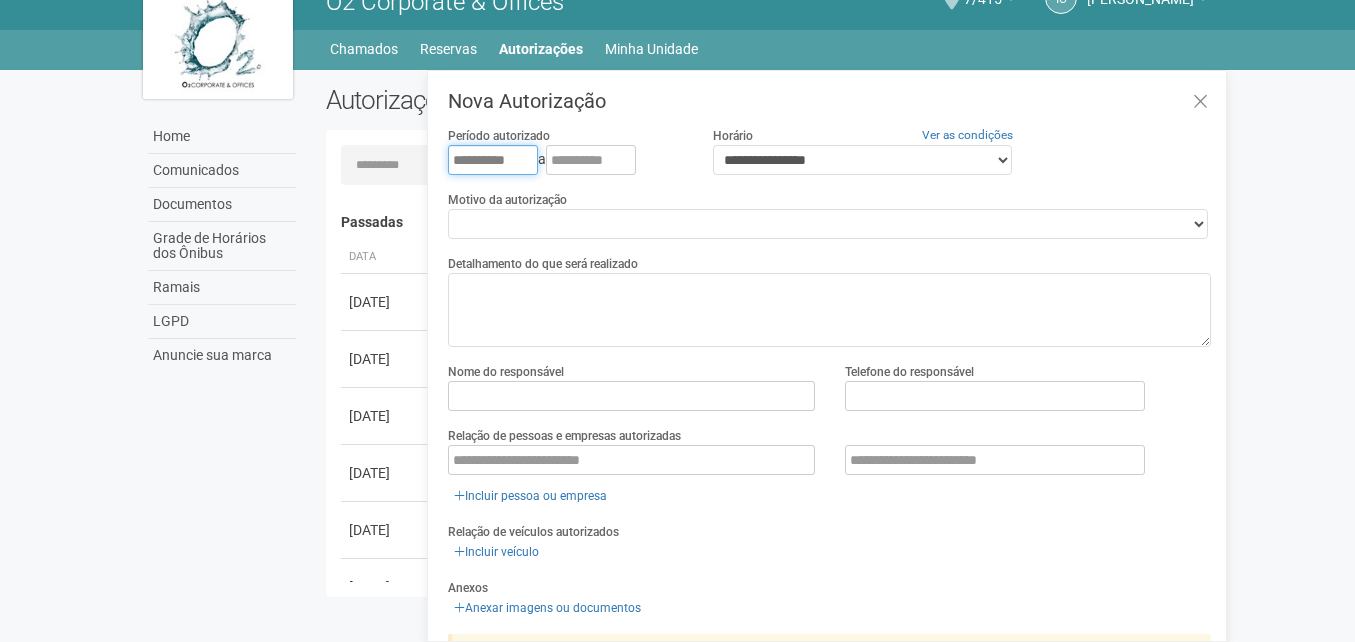 type on "**********" 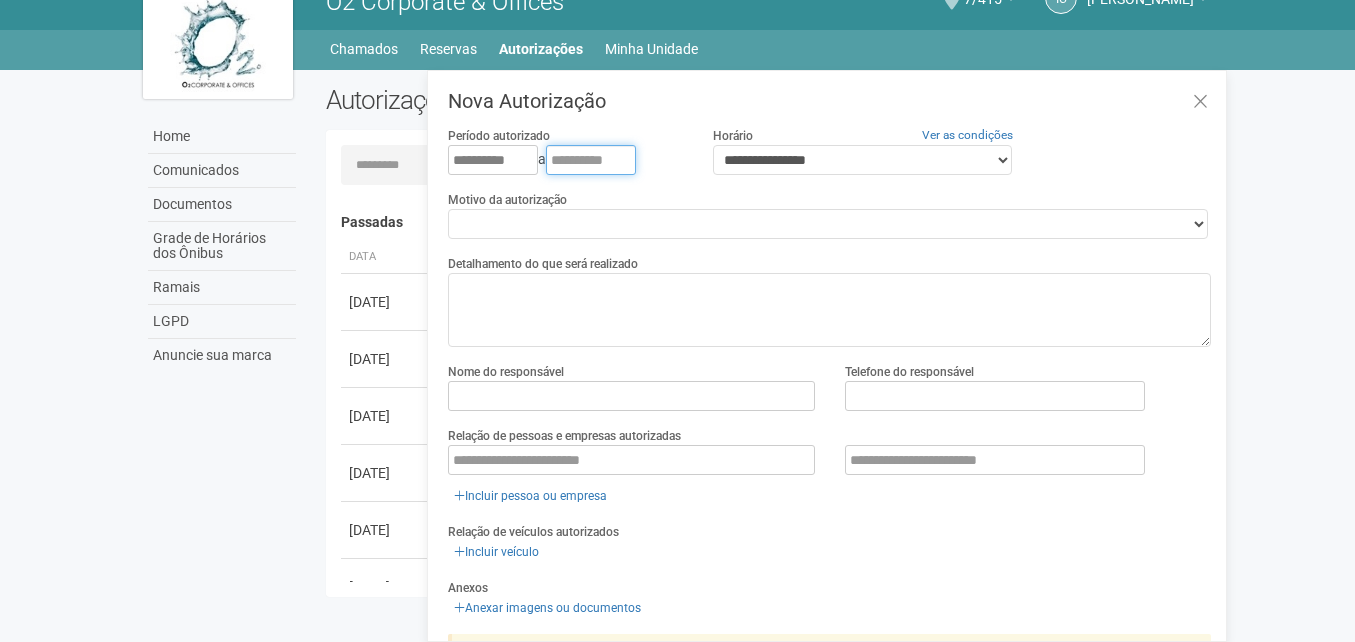click at bounding box center [591, 160] 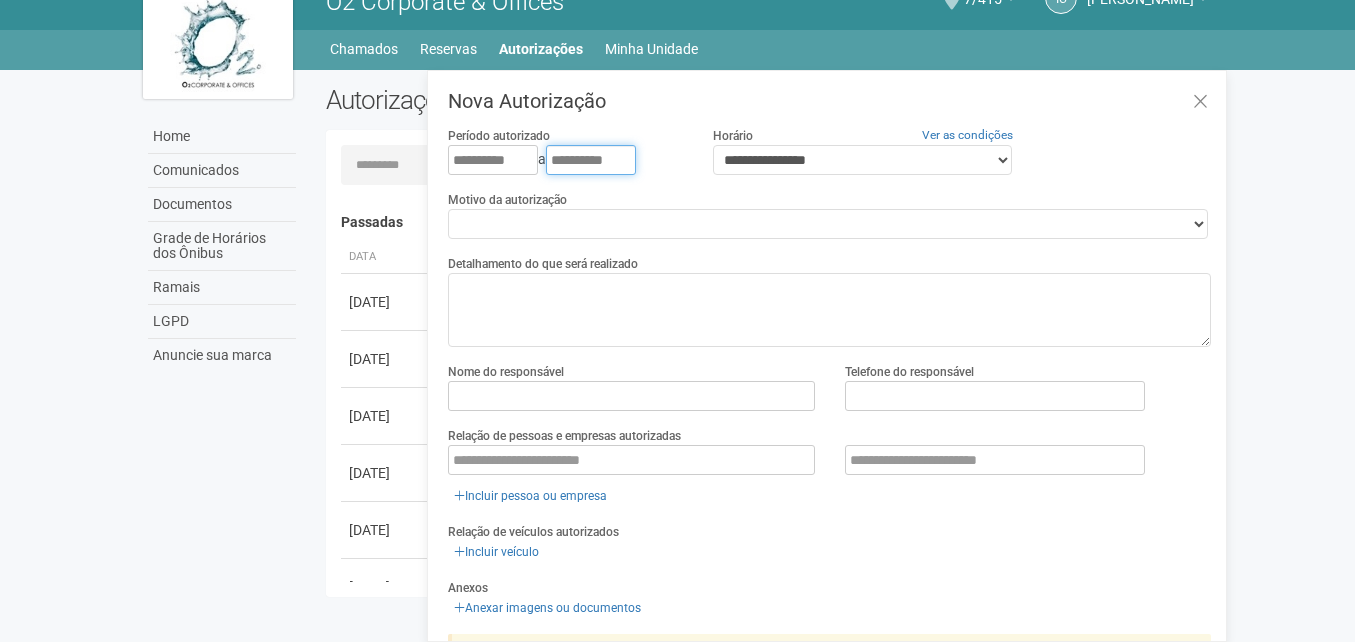 type on "**********" 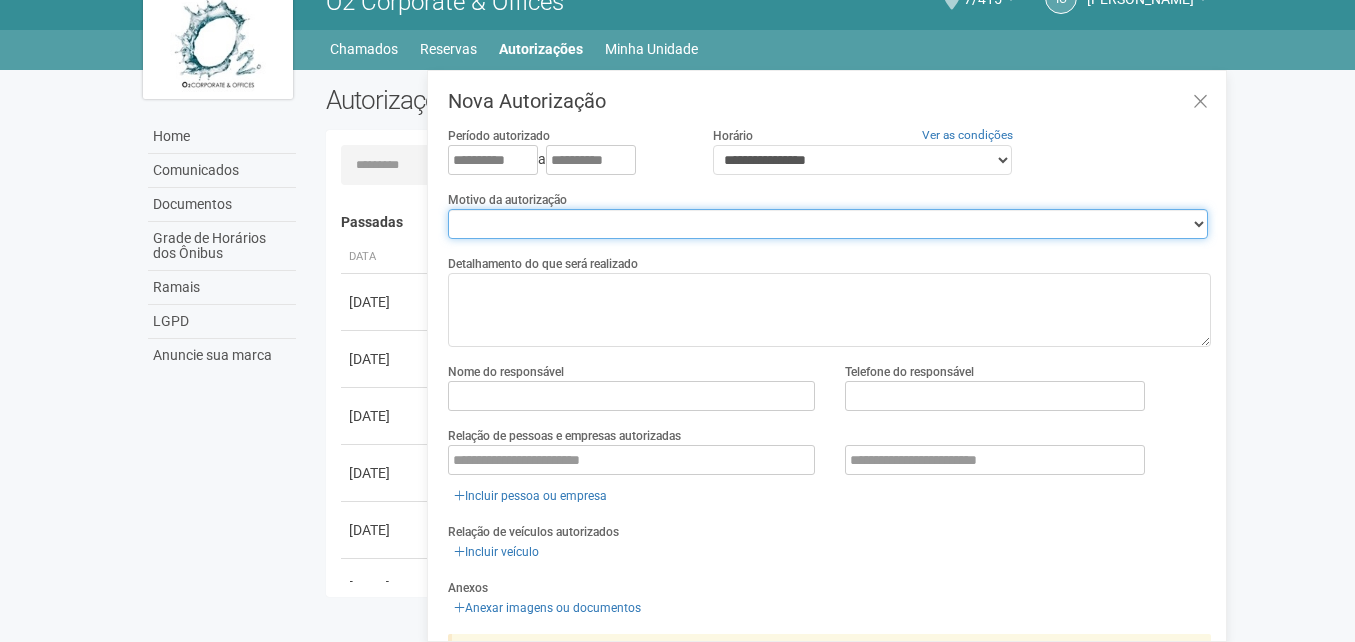 click on "**********" at bounding box center [828, 224] 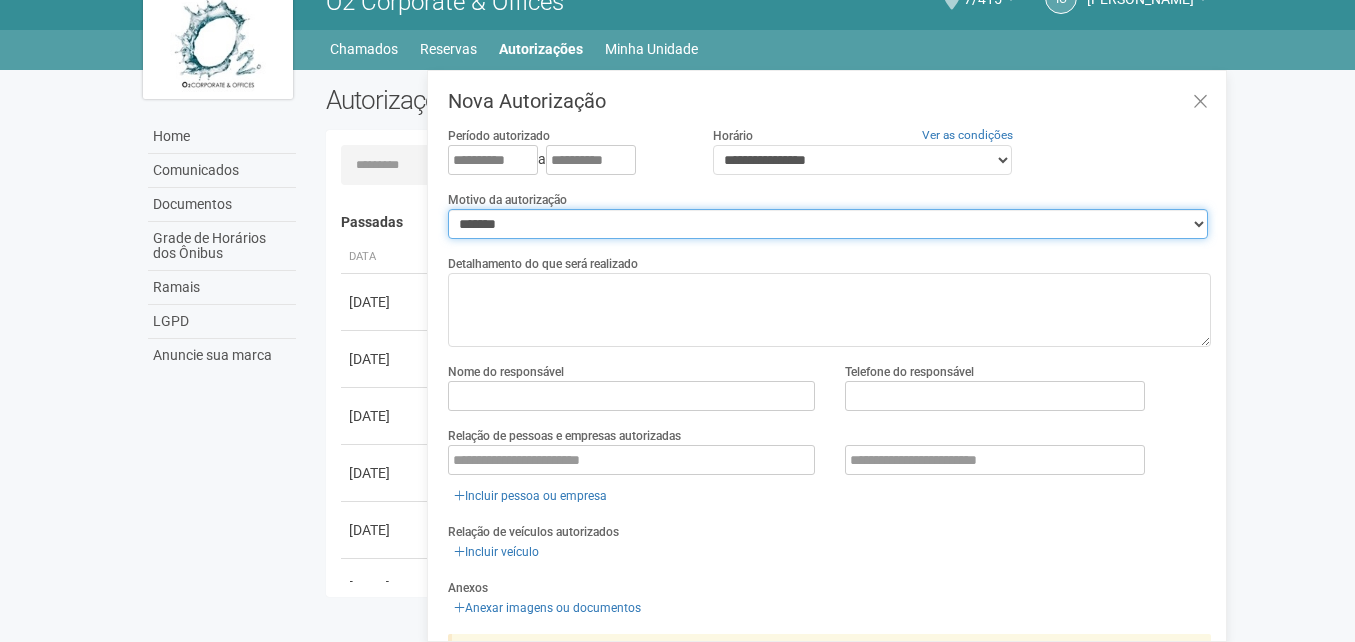 click on "**********" at bounding box center (828, 224) 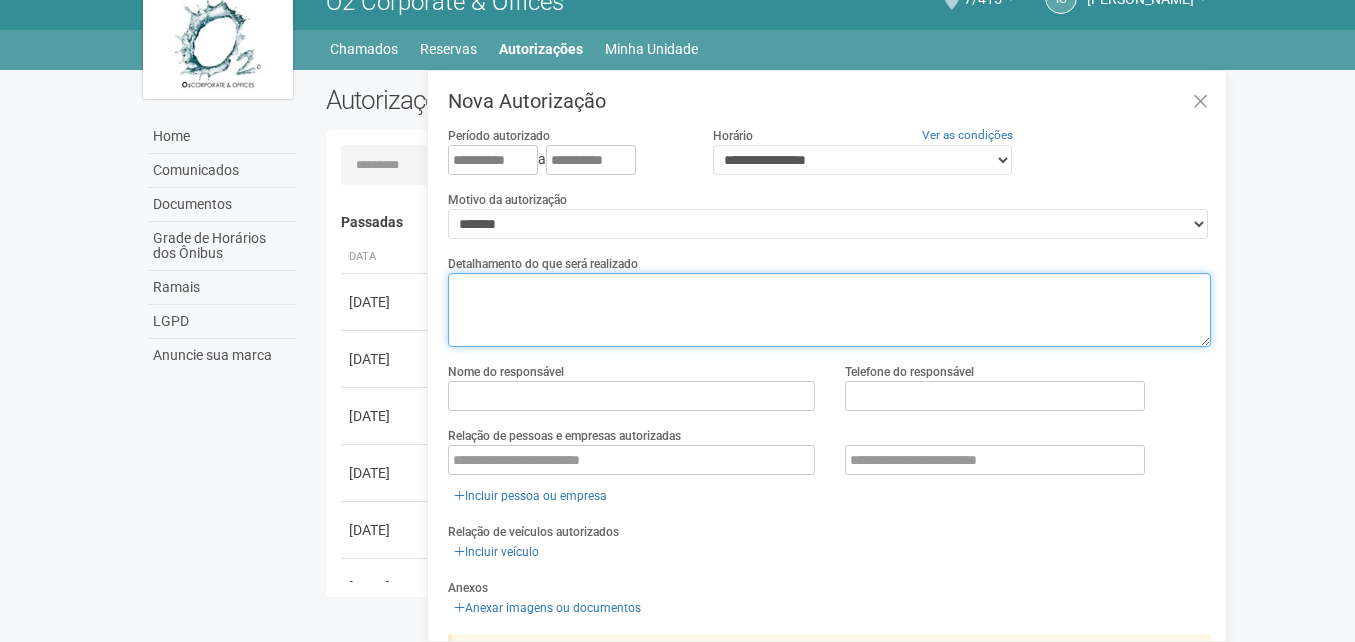 click at bounding box center (829, 310) 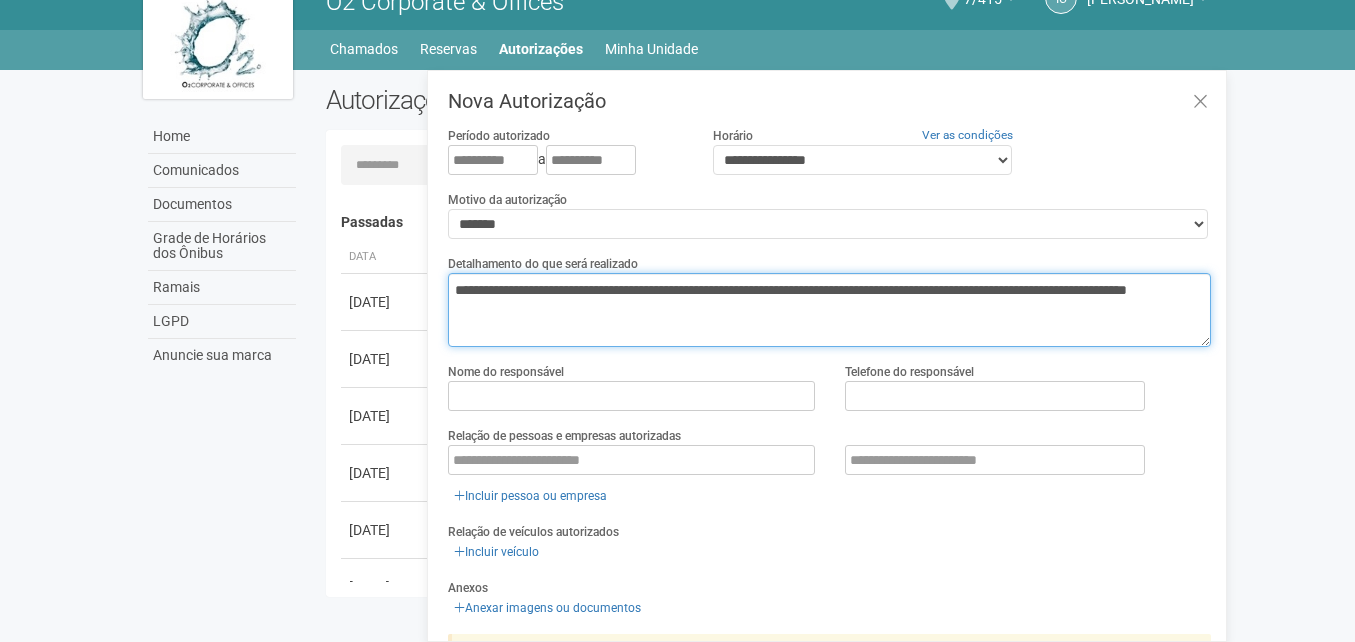 type on "**********" 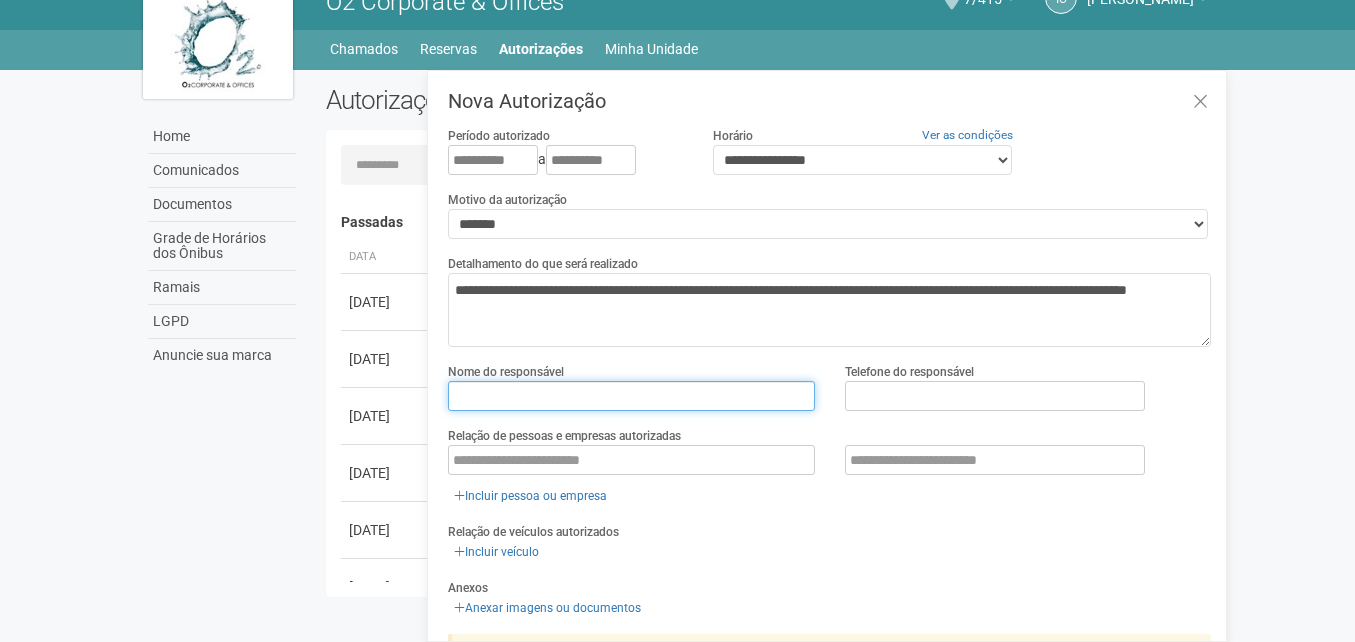 click at bounding box center [631, 396] 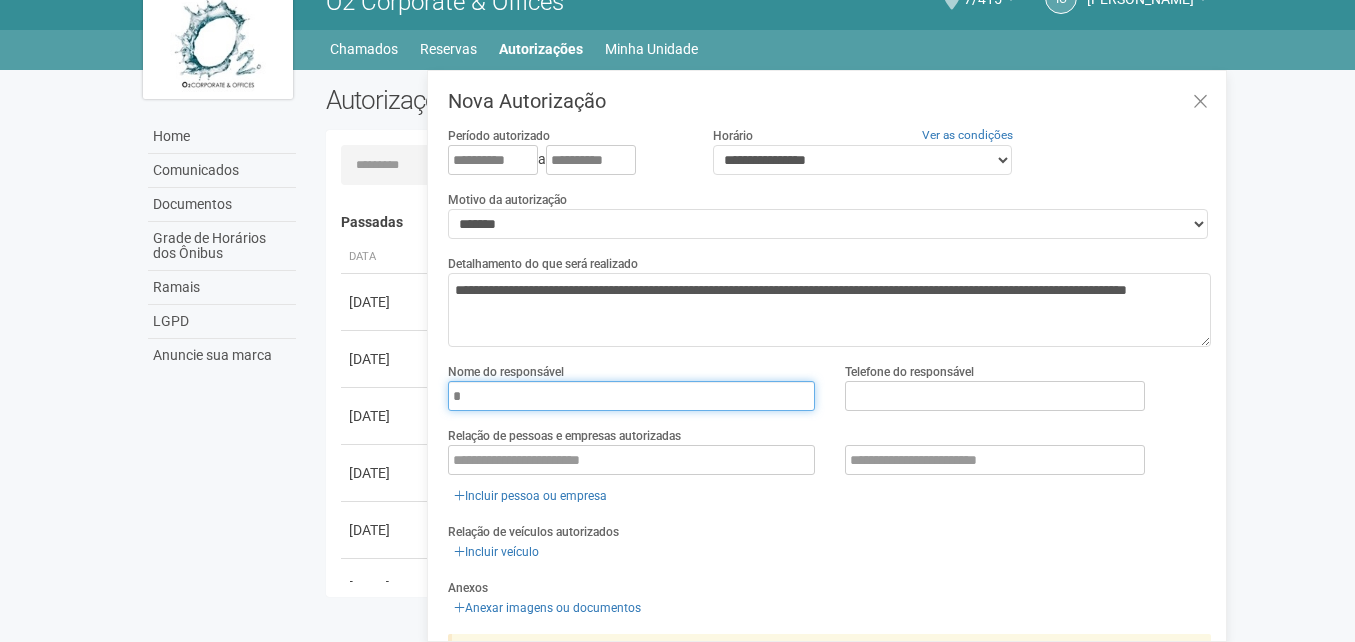 type on "**********" 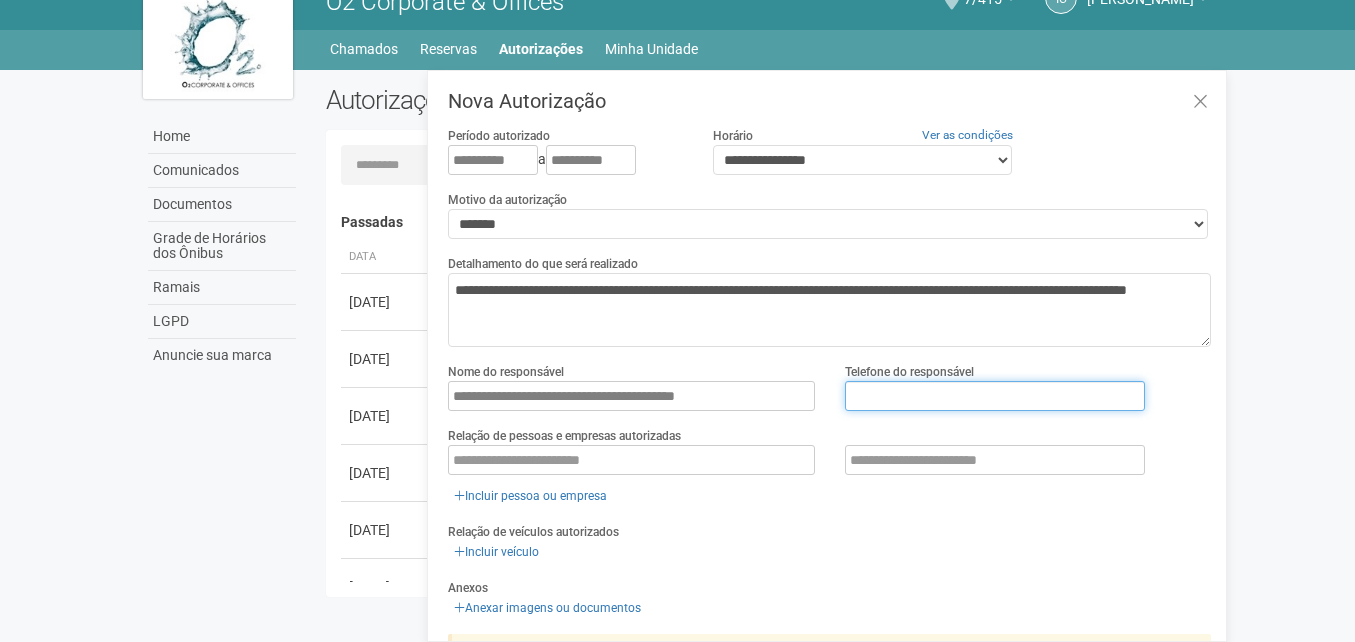 type on "**********" 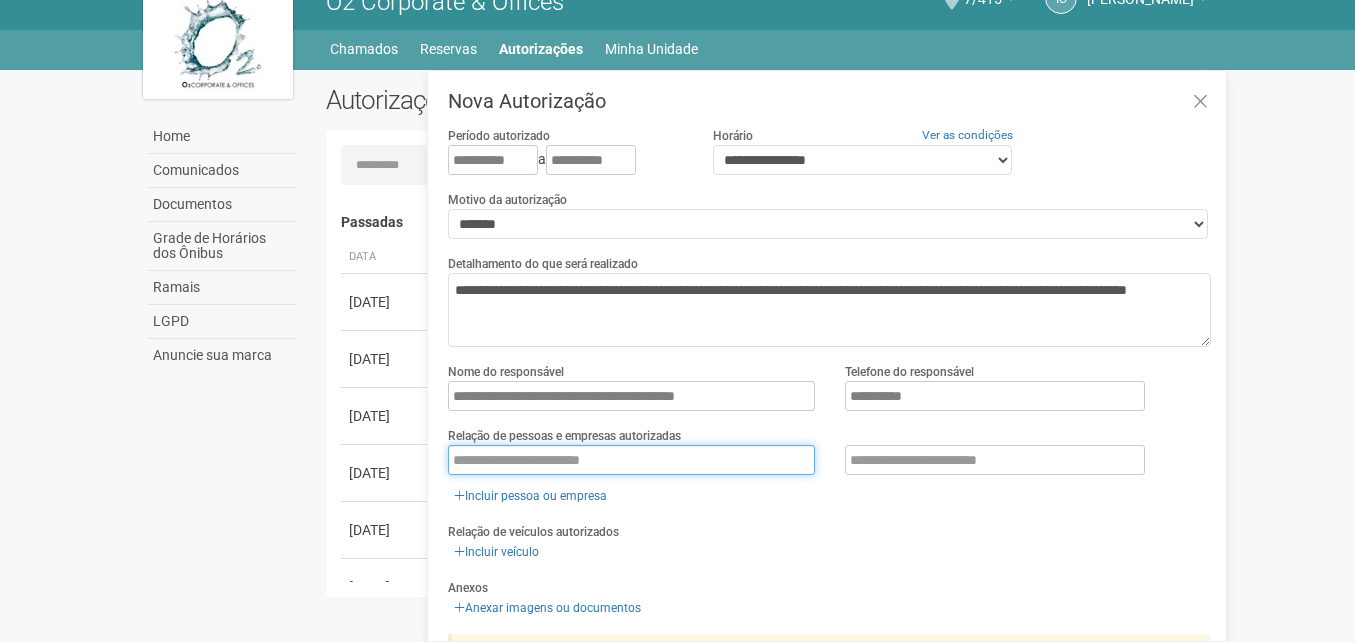 type on "**********" 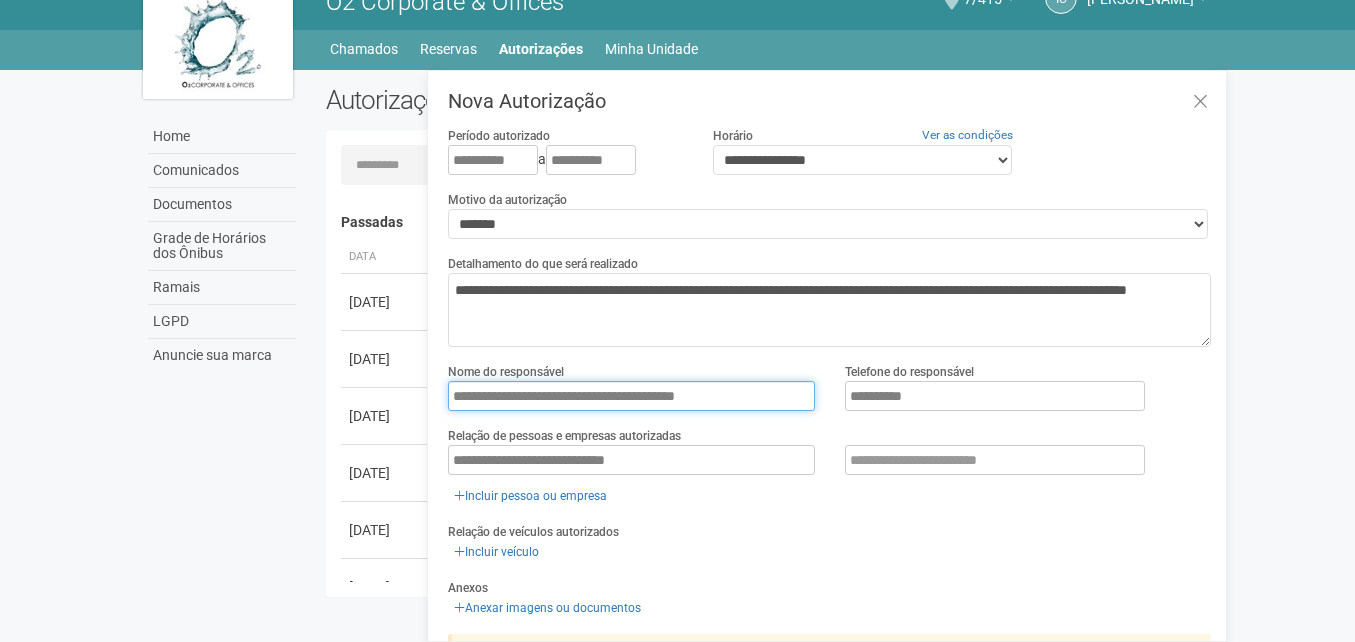 type on "**********" 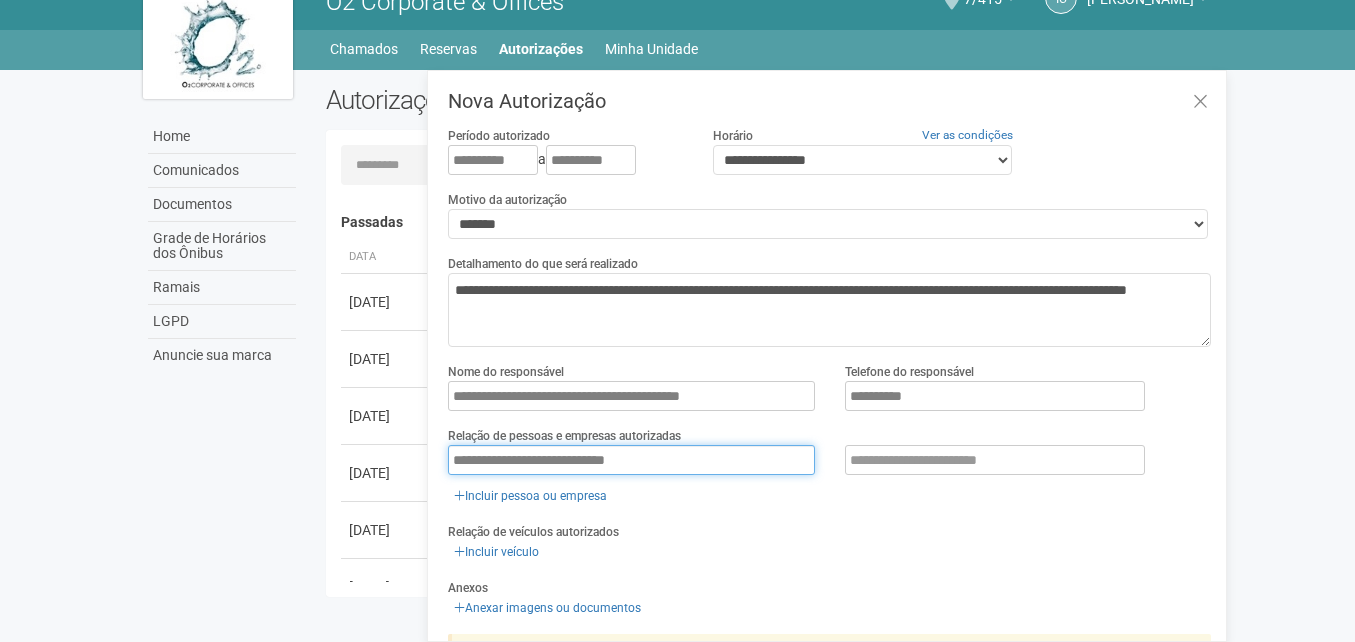 click on "**********" at bounding box center (631, 460) 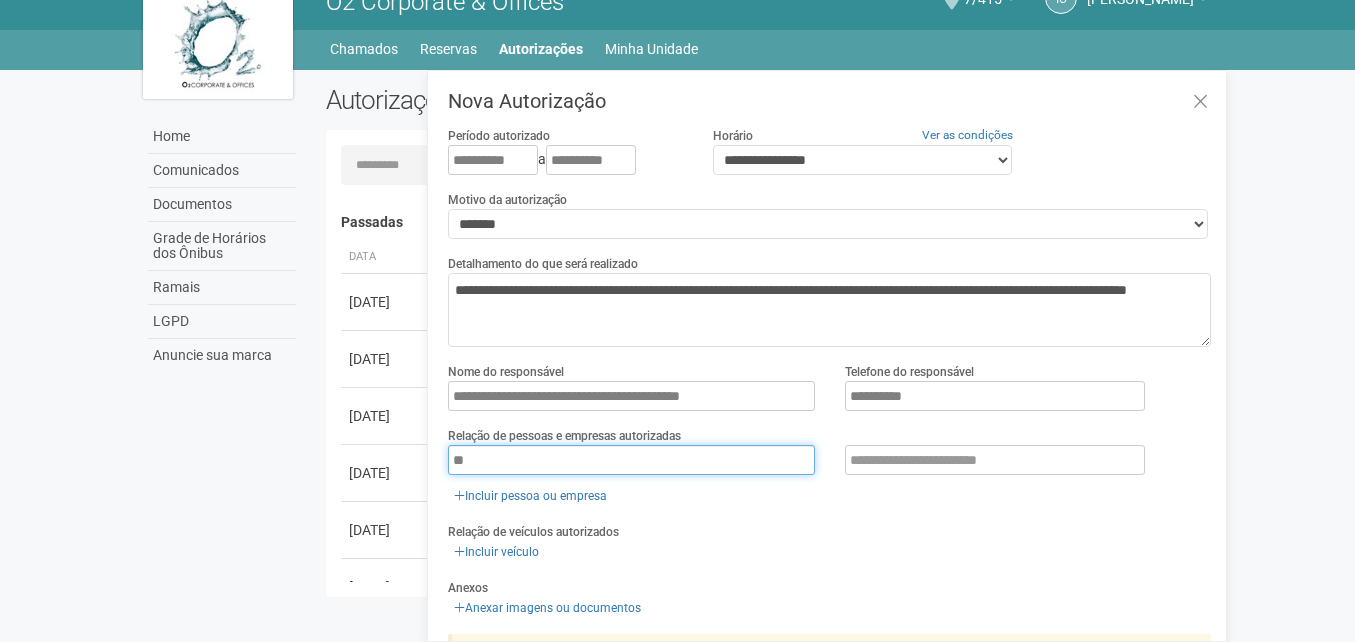 type on "*" 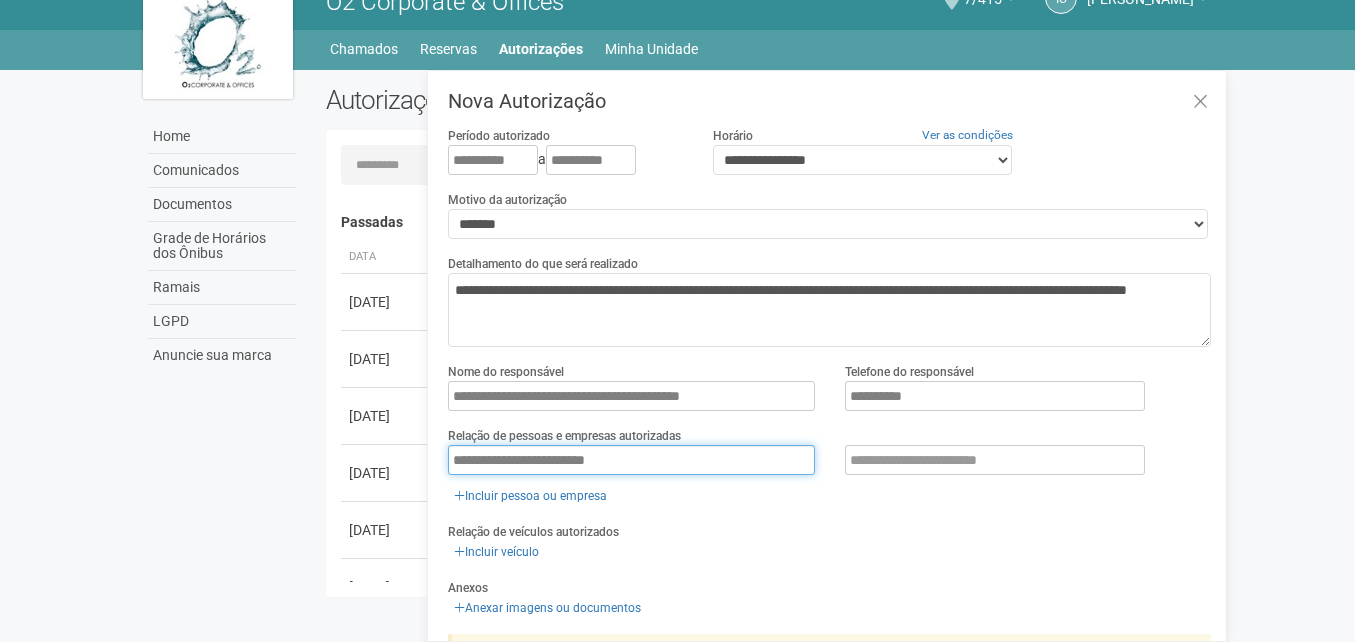 type on "**********" 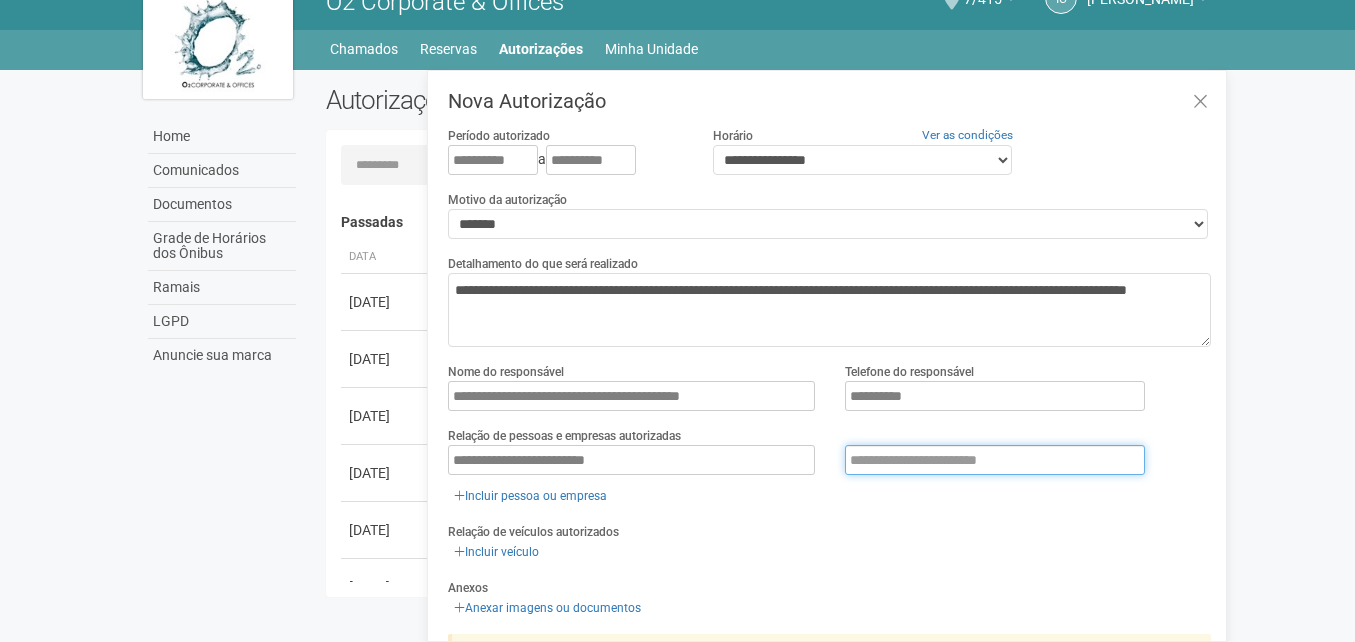 click at bounding box center [995, 460] 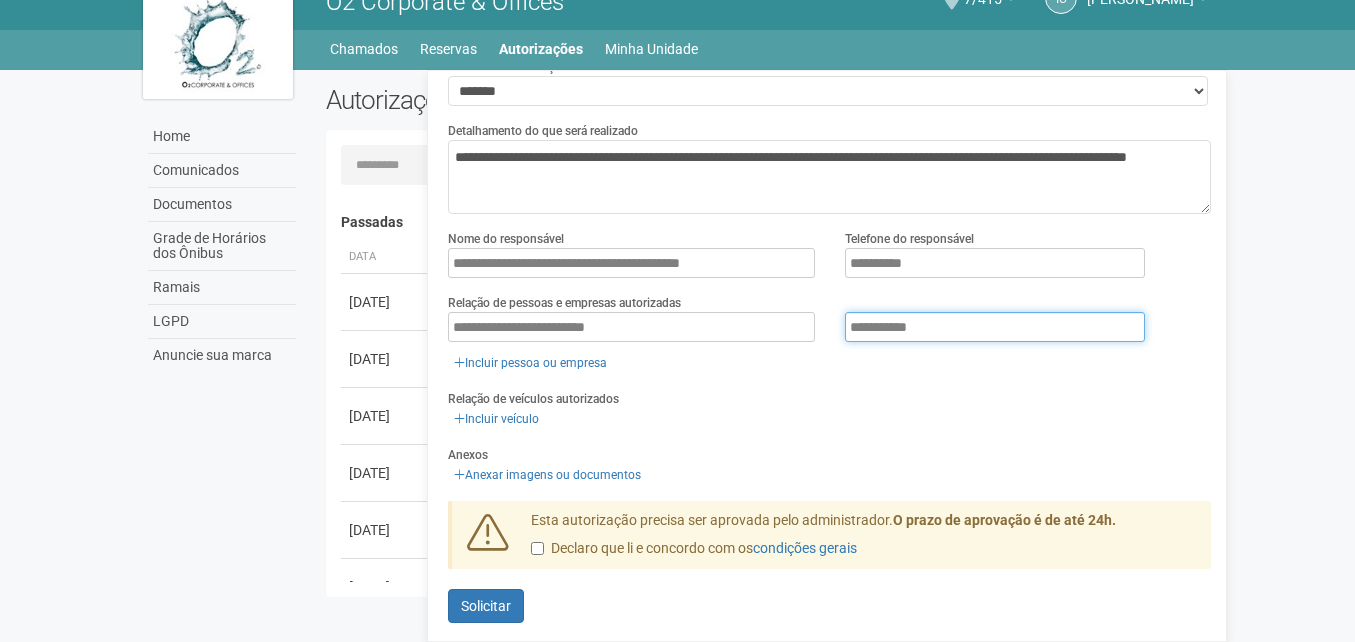 scroll, scrollTop: 141, scrollLeft: 0, axis: vertical 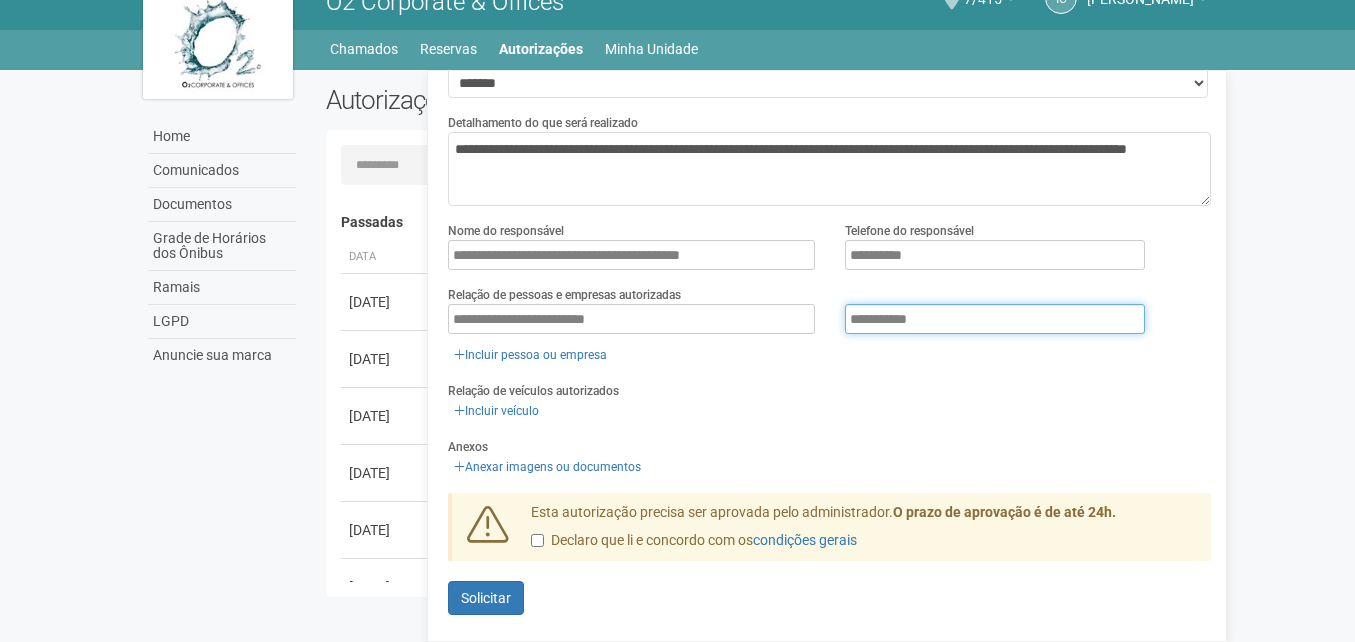 type on "**********" 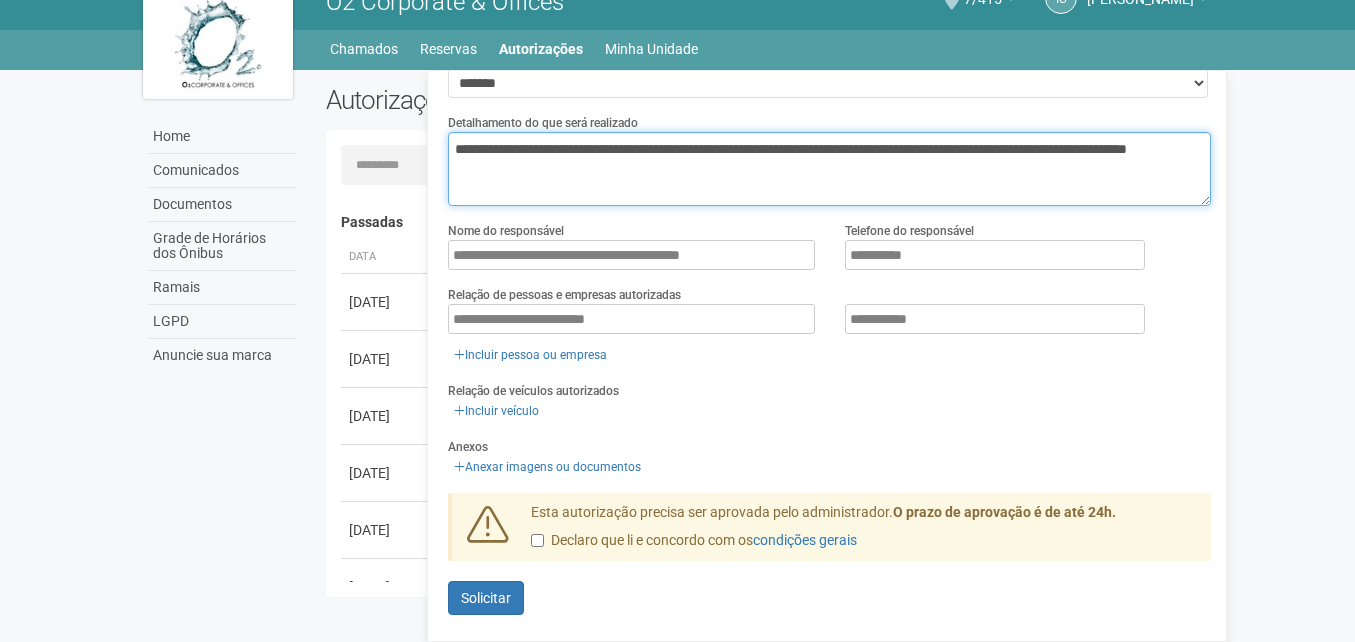 click on "**********" at bounding box center [829, 169] 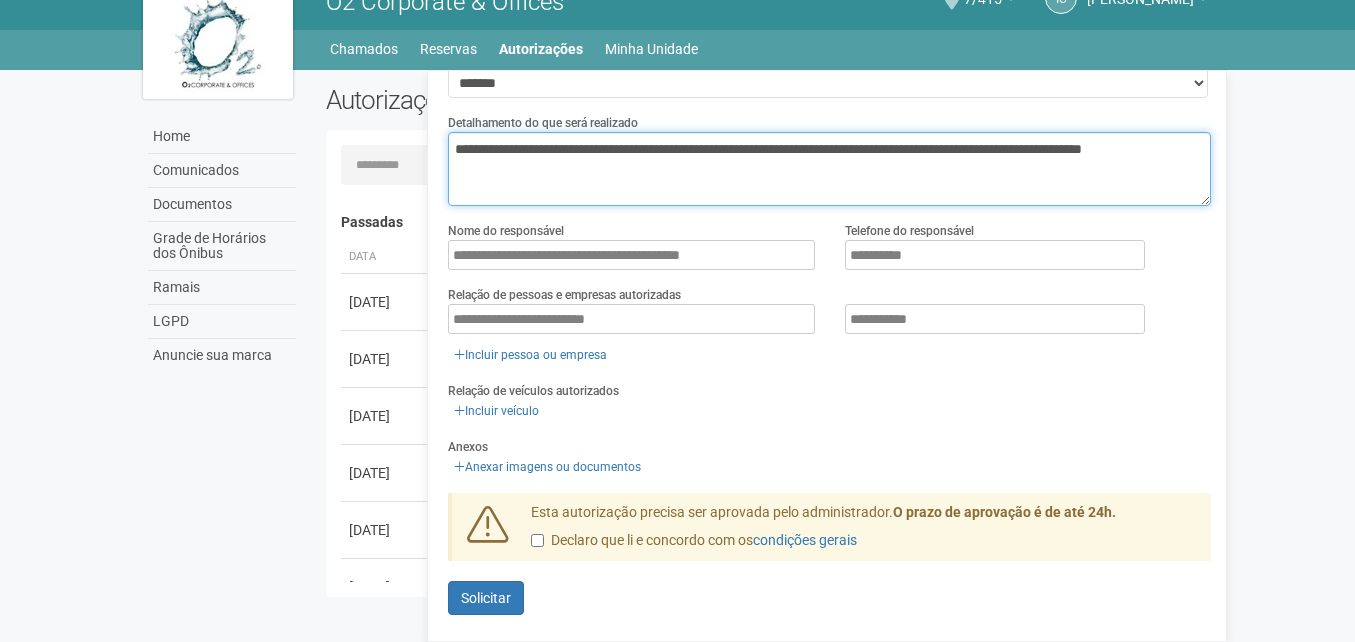 click on "**********" at bounding box center [829, 169] 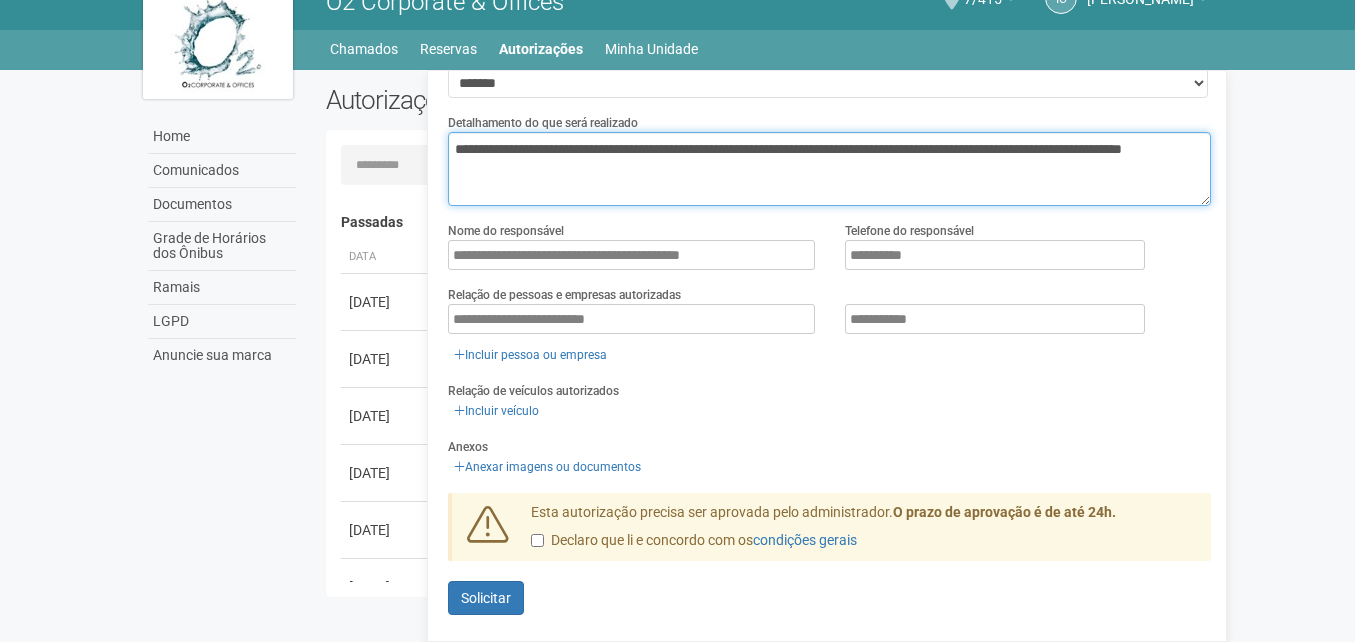 click on "**********" at bounding box center (829, 169) 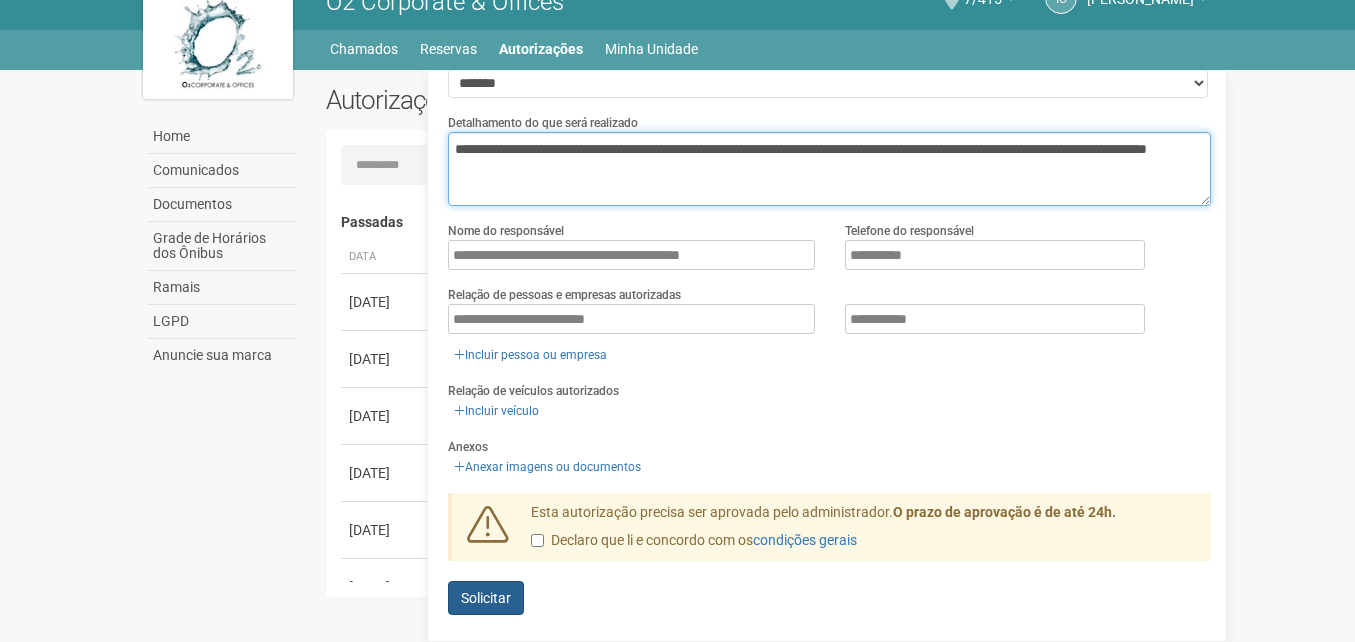 type on "**********" 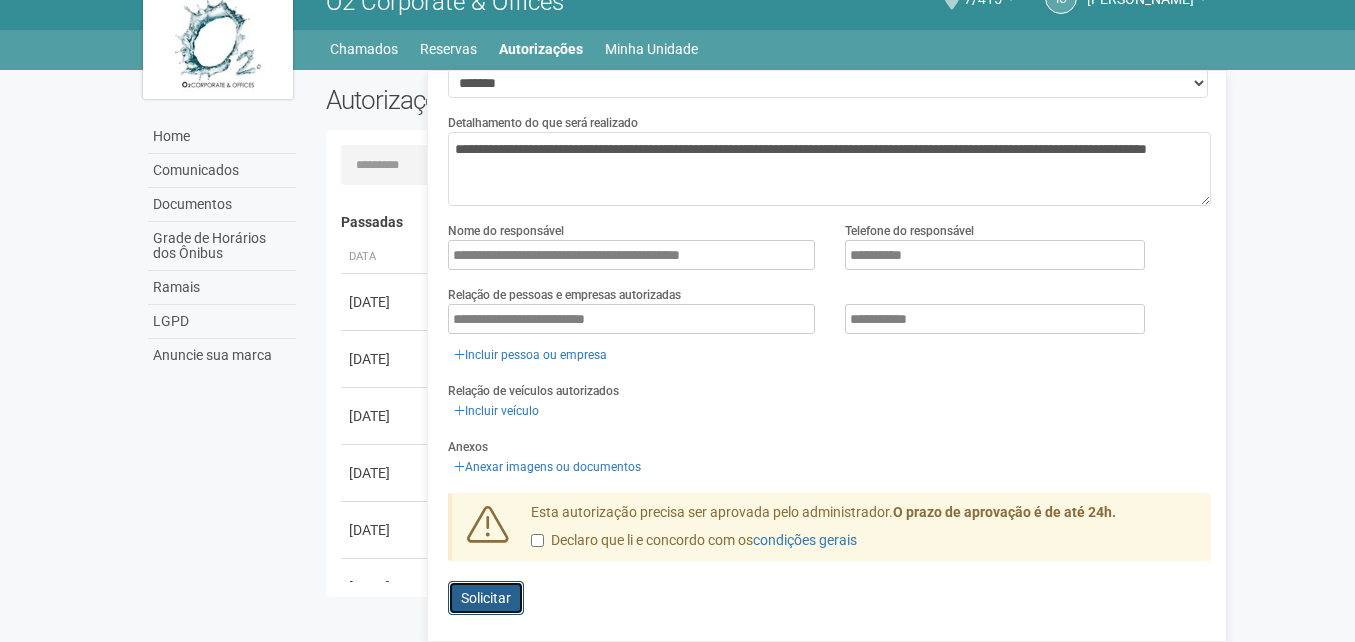 click on "Solicitar" at bounding box center (486, 598) 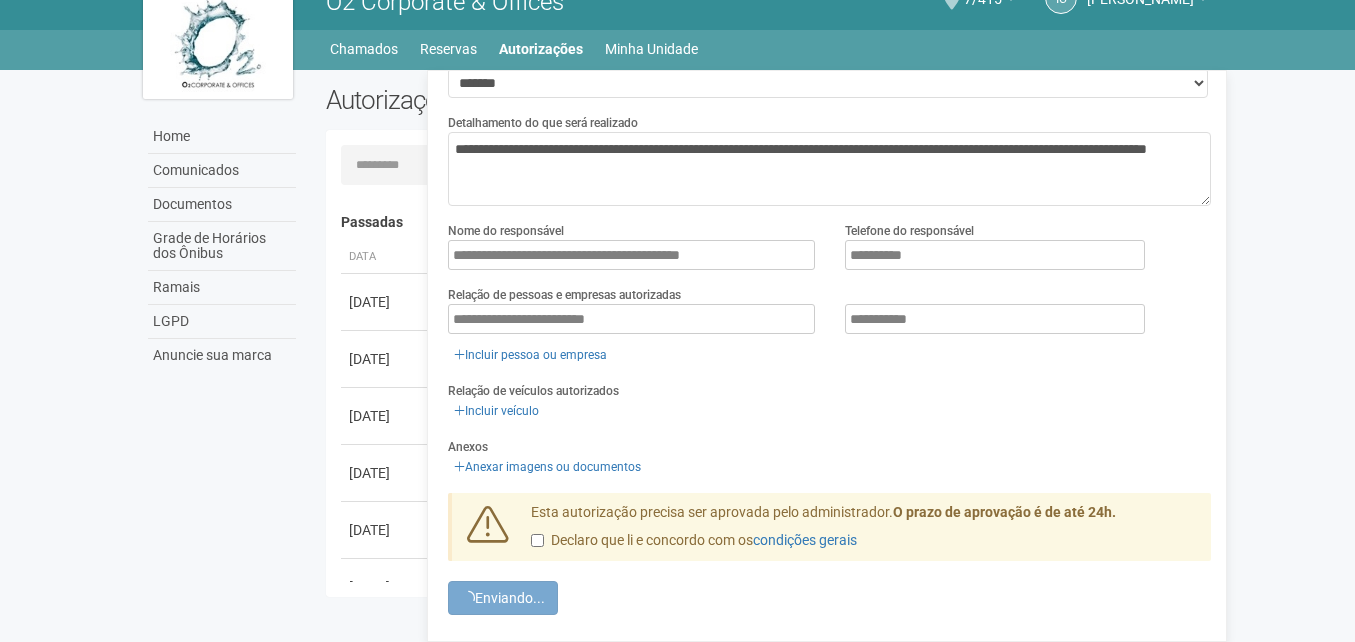 scroll, scrollTop: 0, scrollLeft: 0, axis: both 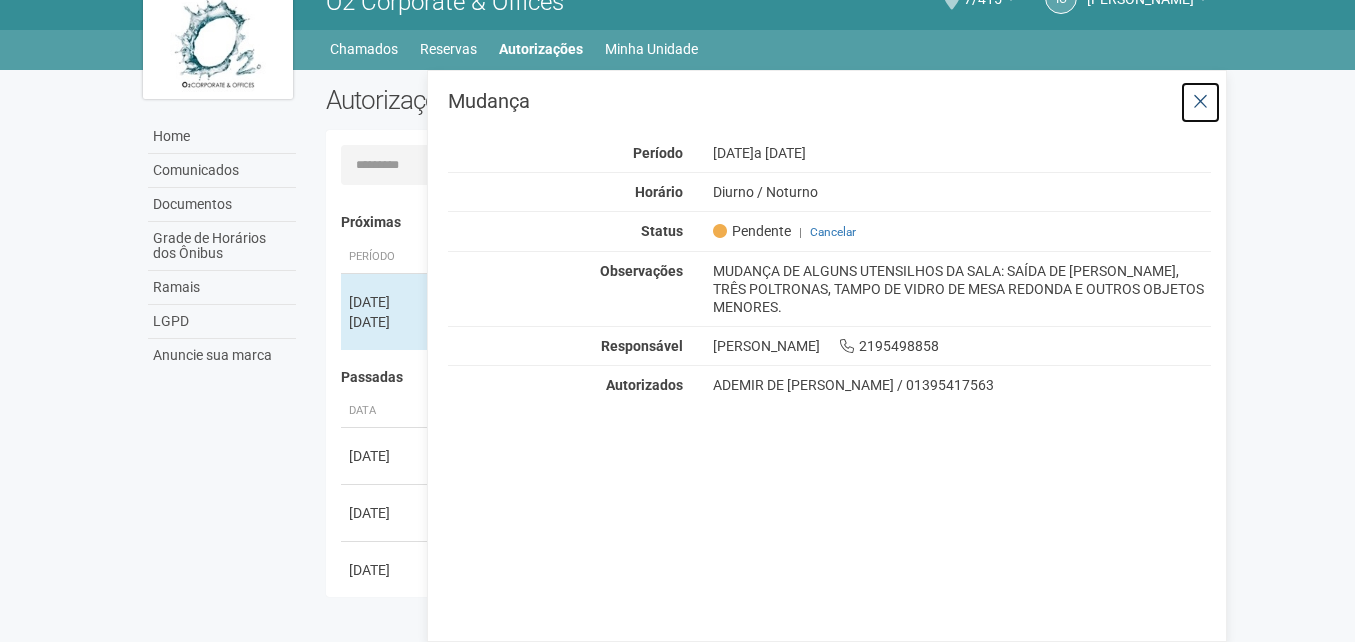 click at bounding box center (1200, 102) 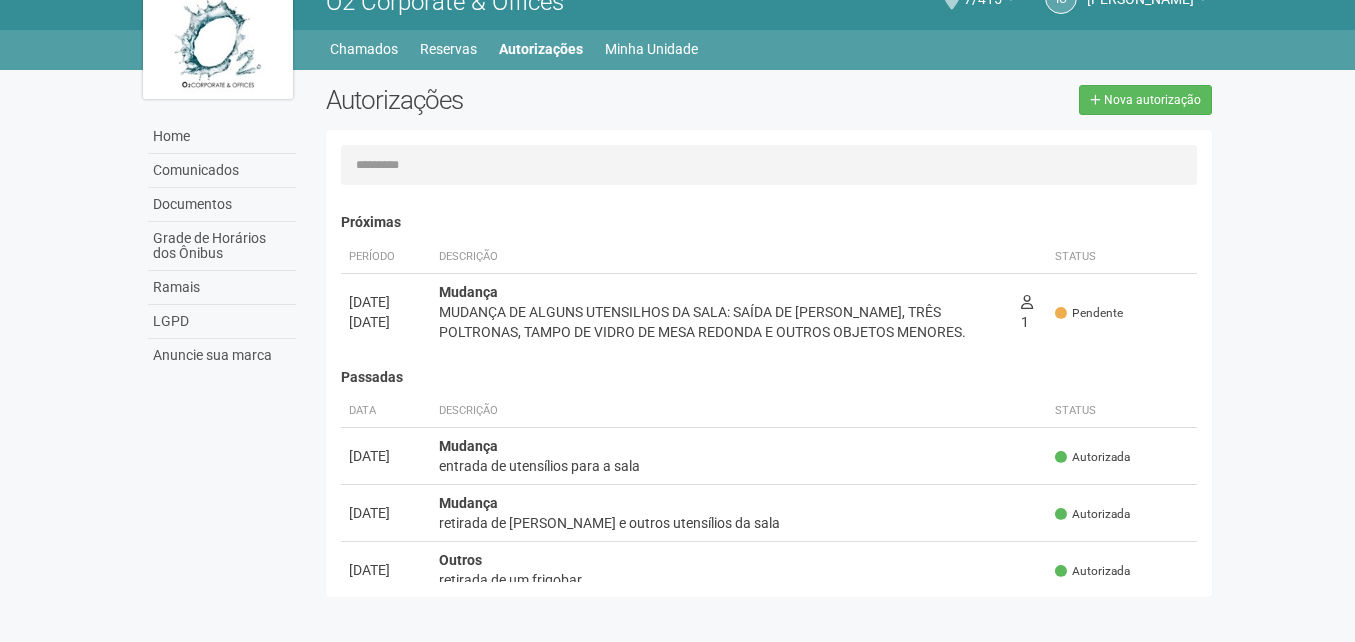 scroll, scrollTop: 0, scrollLeft: 0, axis: both 